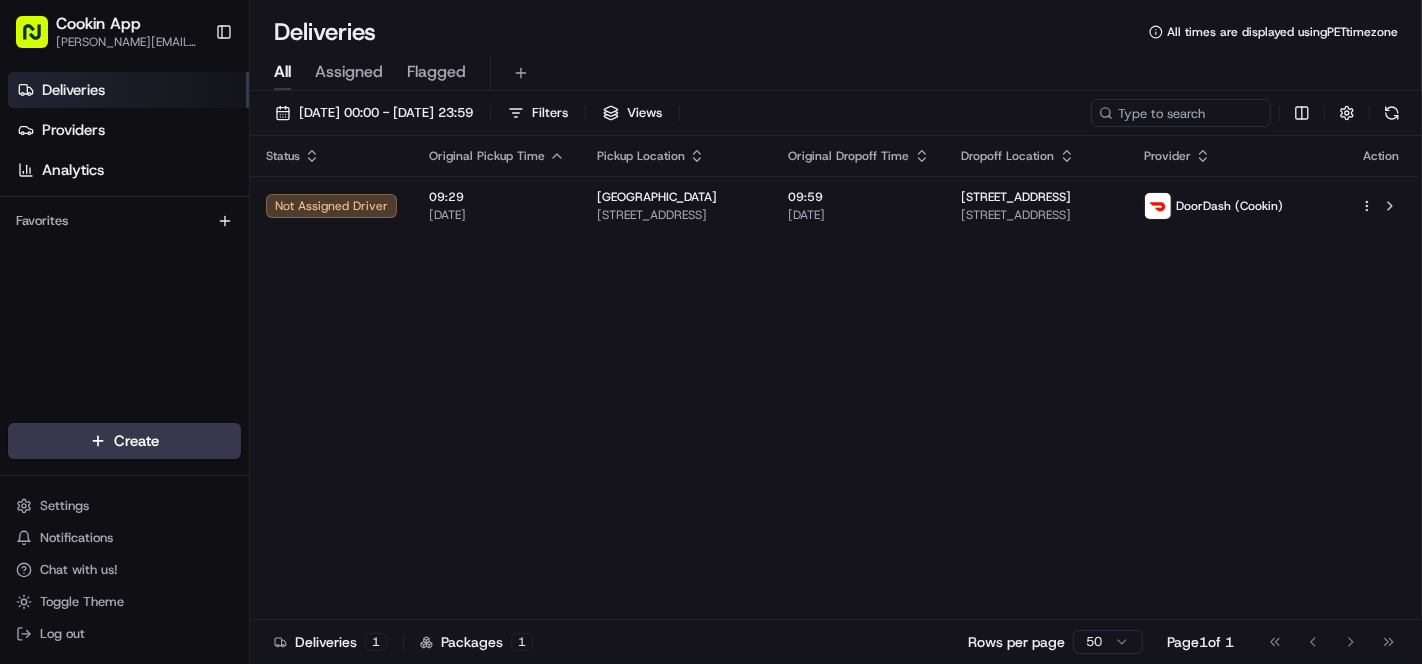 scroll, scrollTop: 0, scrollLeft: 0, axis: both 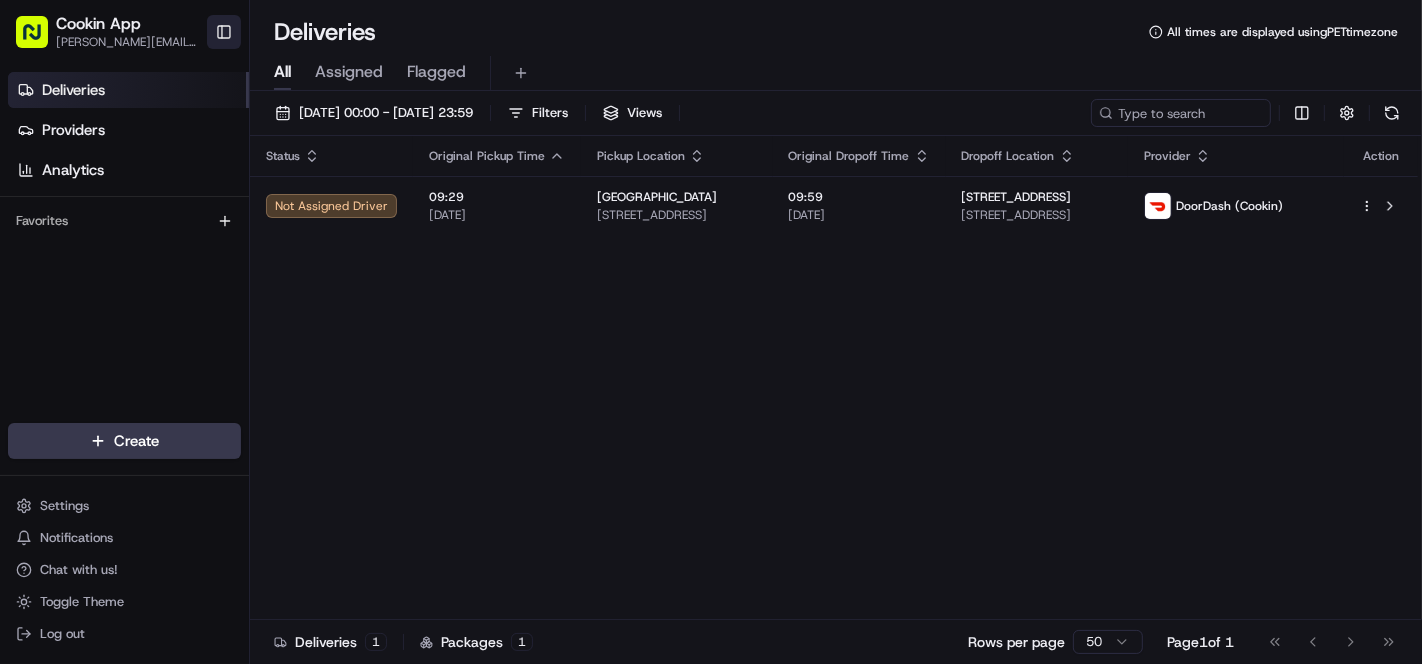 click on "Toggle Sidebar" at bounding box center [224, 32] 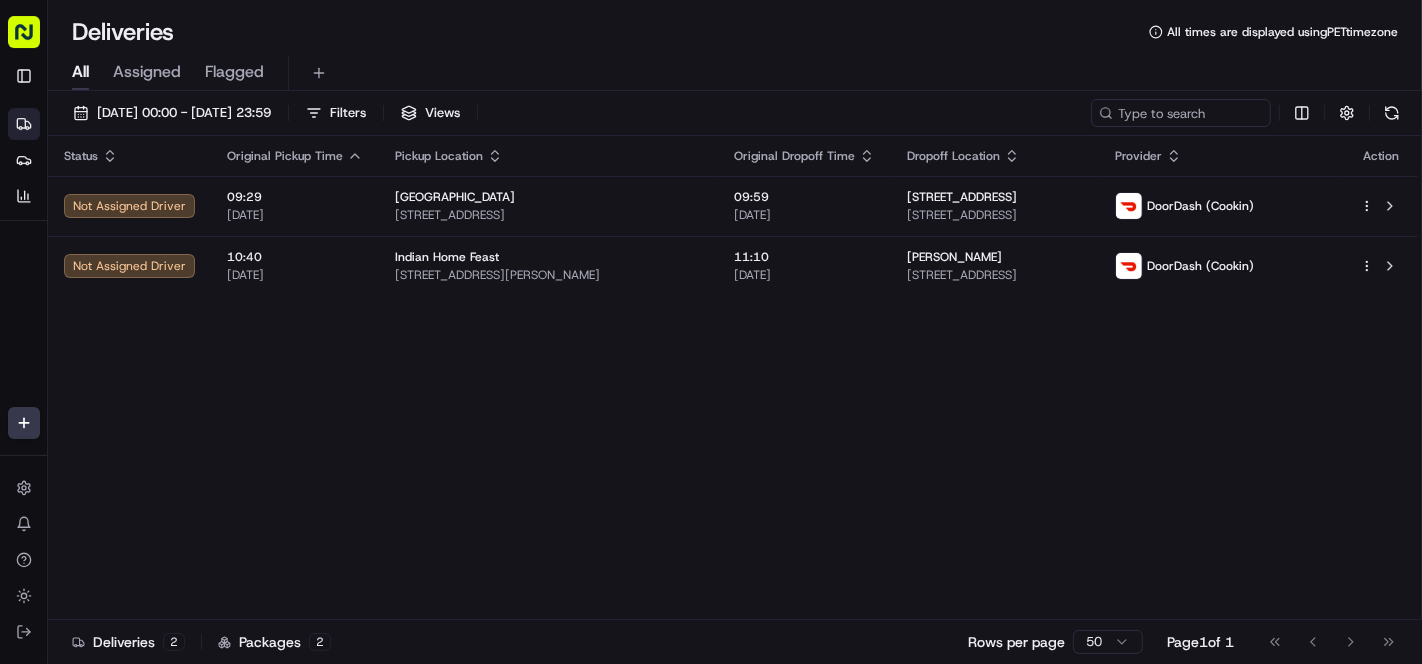 click on "Status Original Pickup Time Pickup Location Original Dropoff Time Dropoff Location Provider Action Not Assigned Driver 09:29 15/07/2025 Masala Street 49 E Liberty St #405, Toronto, ON M6K 1A6, Canada 09:59 15/07/2025 245 Roehampton Avenue 245 Roehampton Ave #904, Toronto, ON M4P 1R6, Canada DoorDash (Cookin) Not Assigned Driver 10:40 15/07/2025 Indian Home Feast 95 Jameson Ave #401, Toronto, ON M6K 2X1, Canada 11:10 15/07/2025 Danielle Duval 205 Wellington St W, Toronto, ON M5V 3G7, Canada DoorDash (Cookin)" at bounding box center (733, 378) 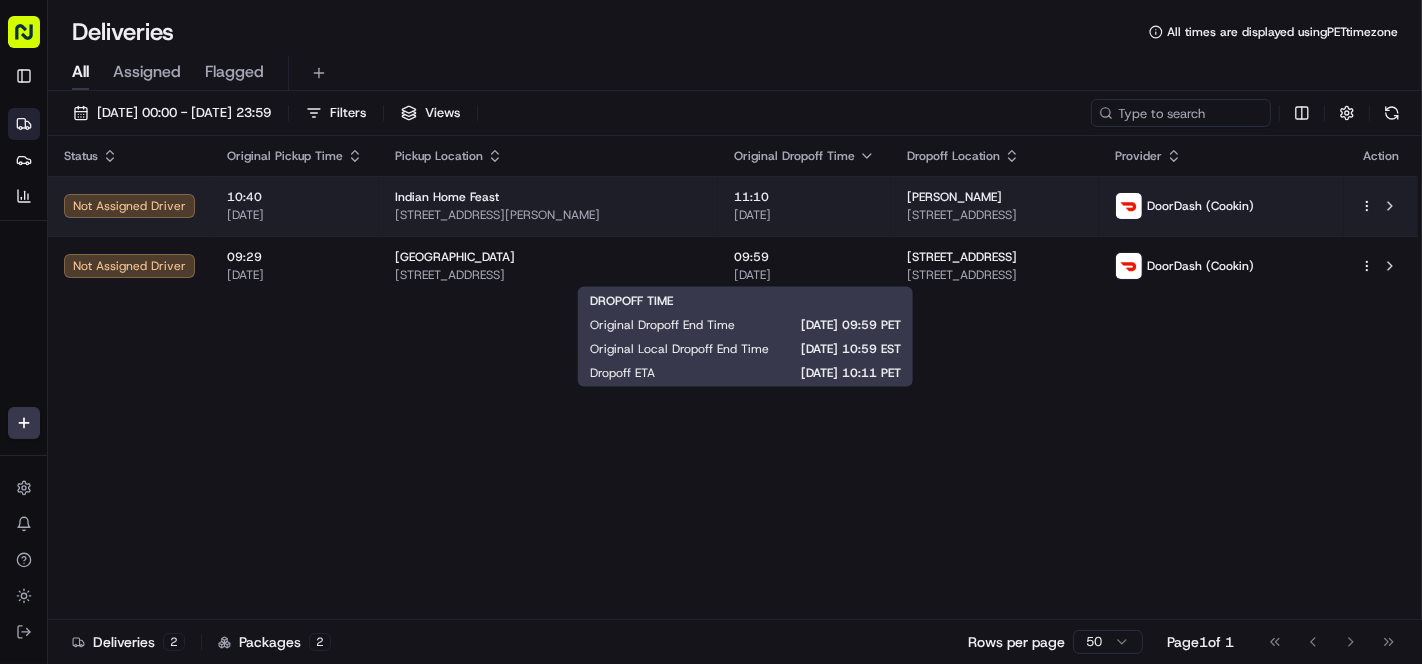 click on "11:10" at bounding box center (804, 197) 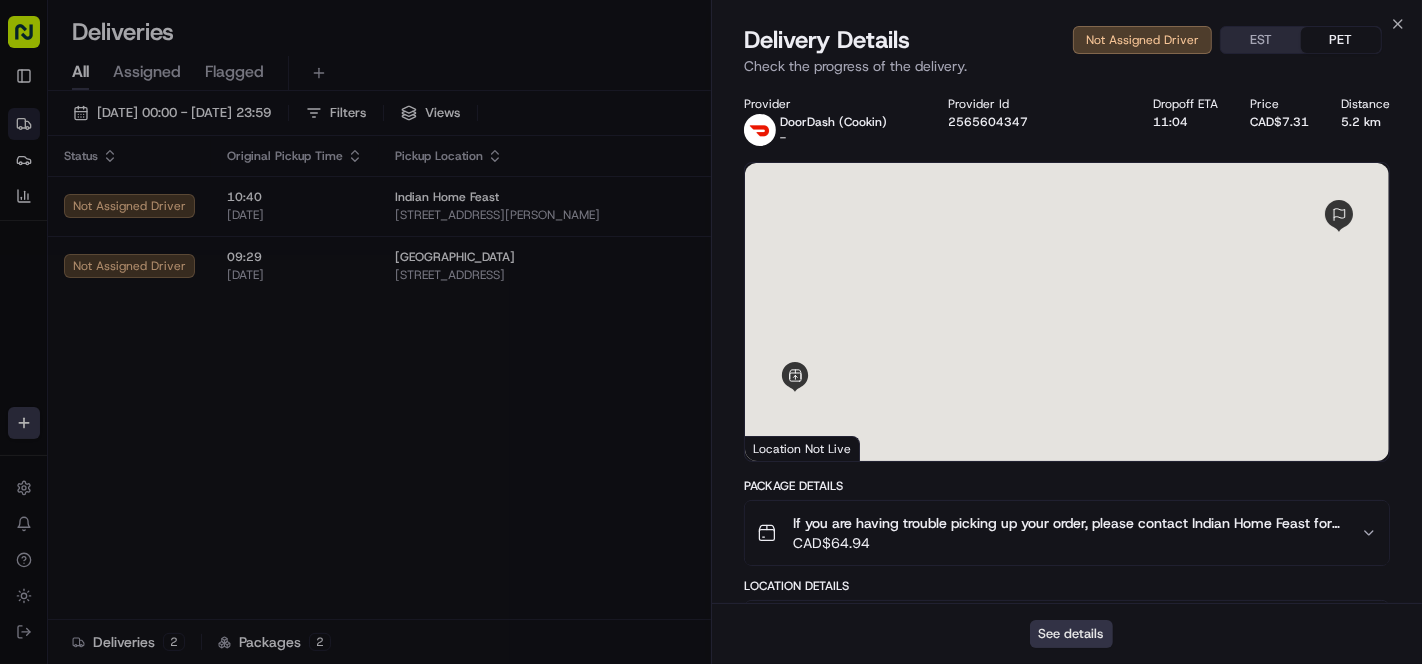click on "See details" at bounding box center [1071, 634] 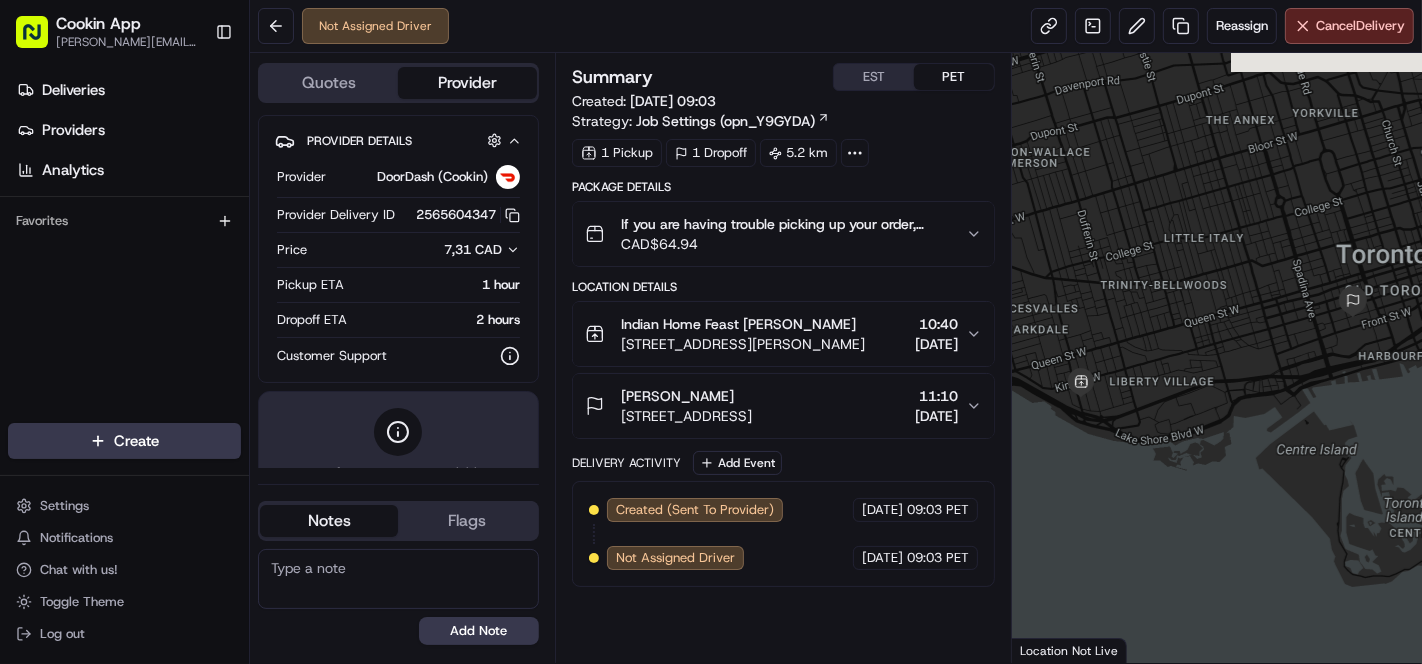 scroll, scrollTop: 0, scrollLeft: 0, axis: both 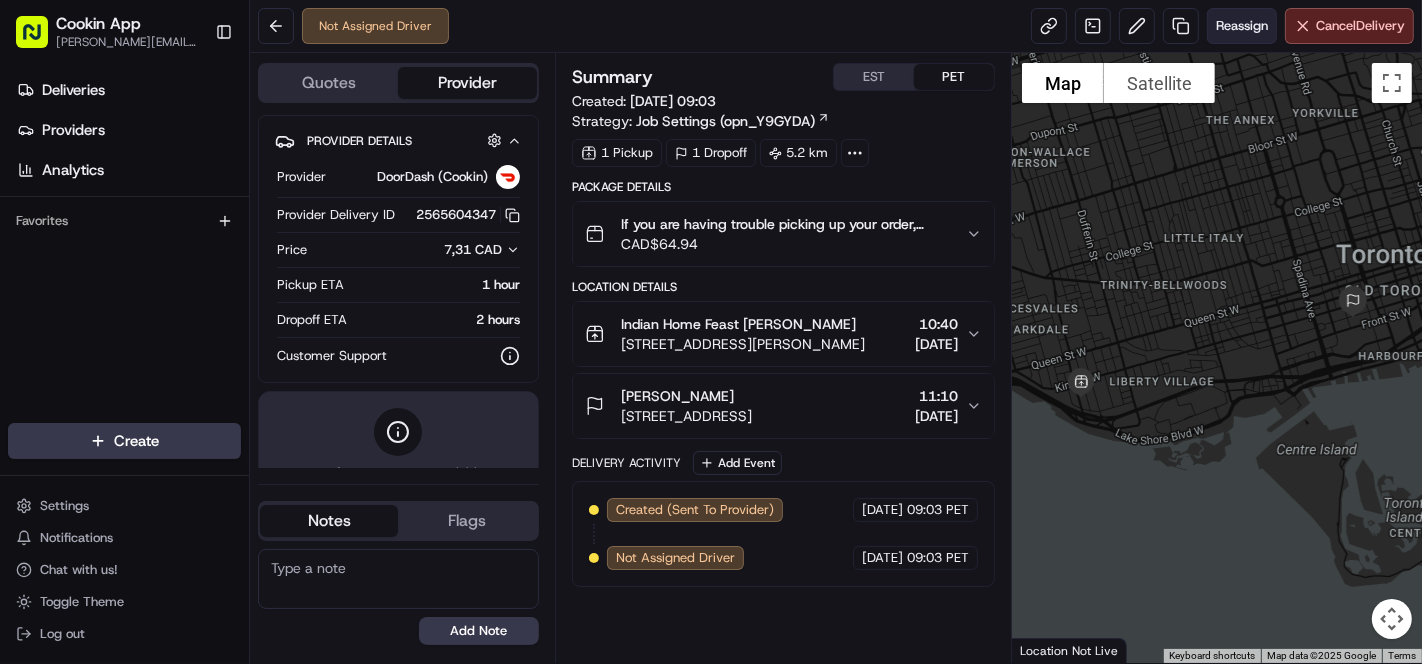 click on "Reassign" at bounding box center [1242, 26] 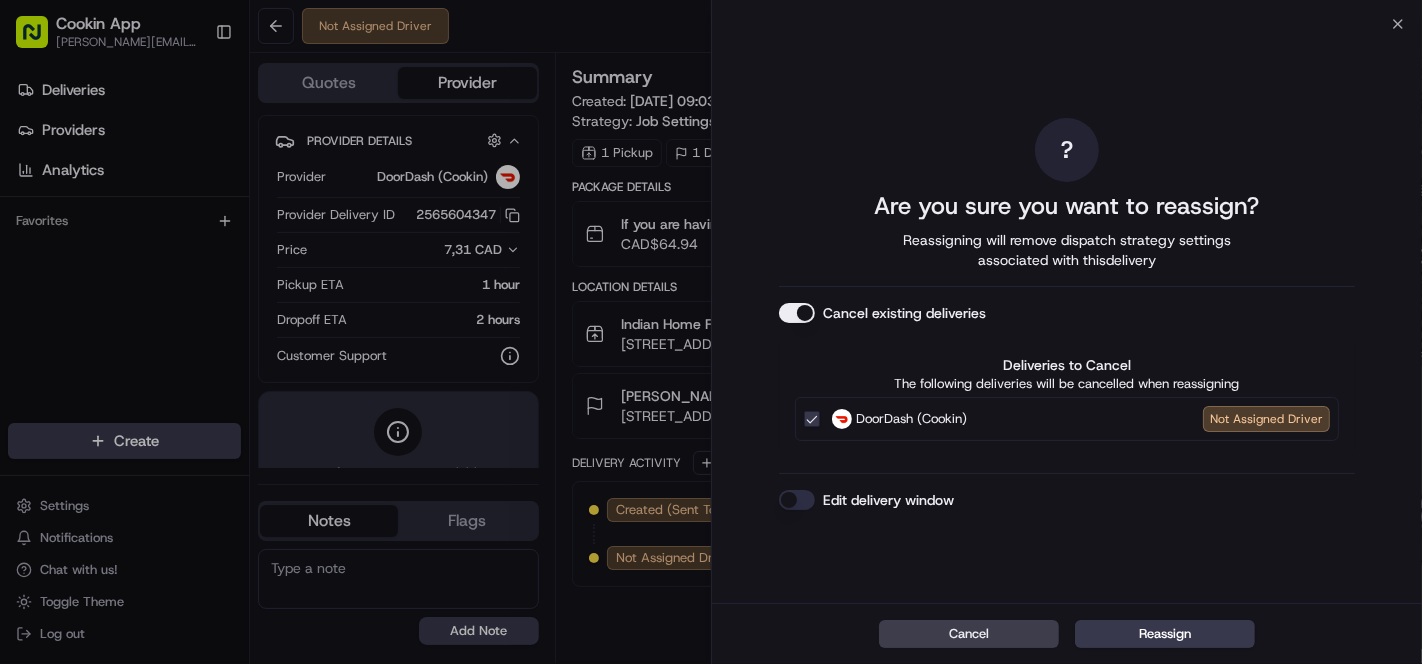 click on "Edit delivery window" at bounding box center [797, 500] 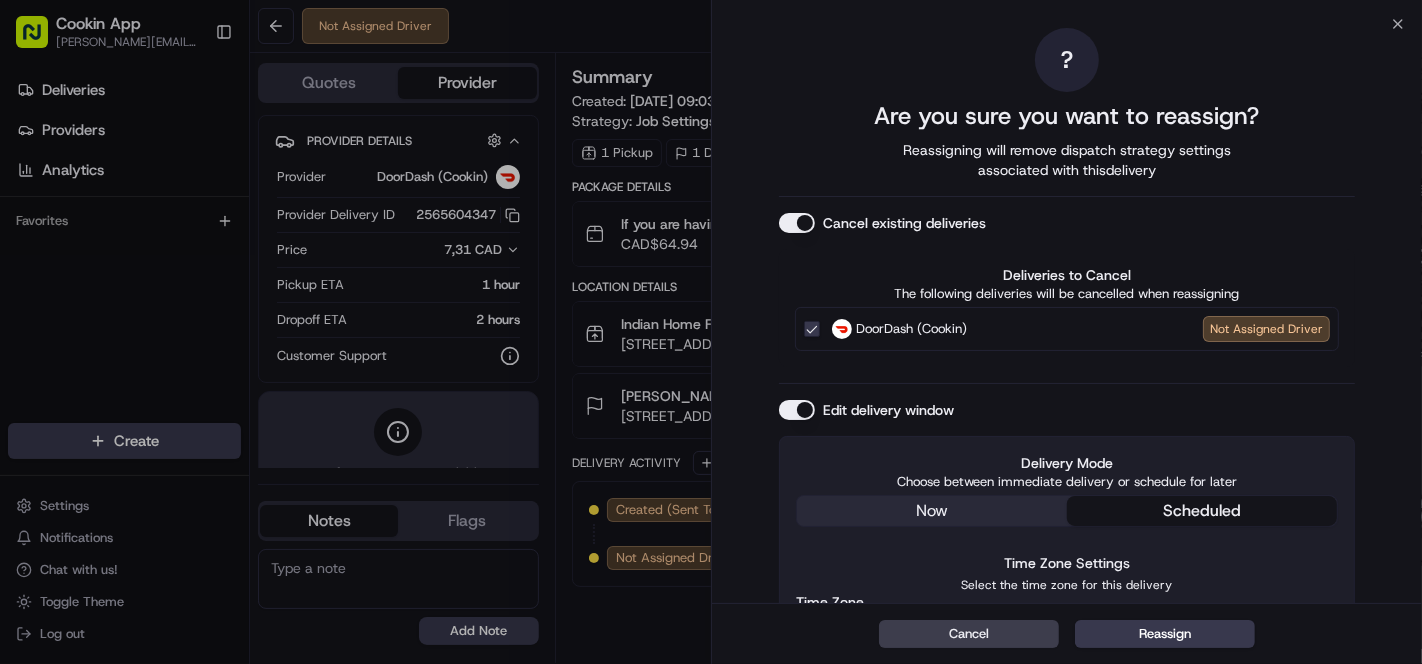 click on "Cancel existing deliveries" at bounding box center [797, 223] 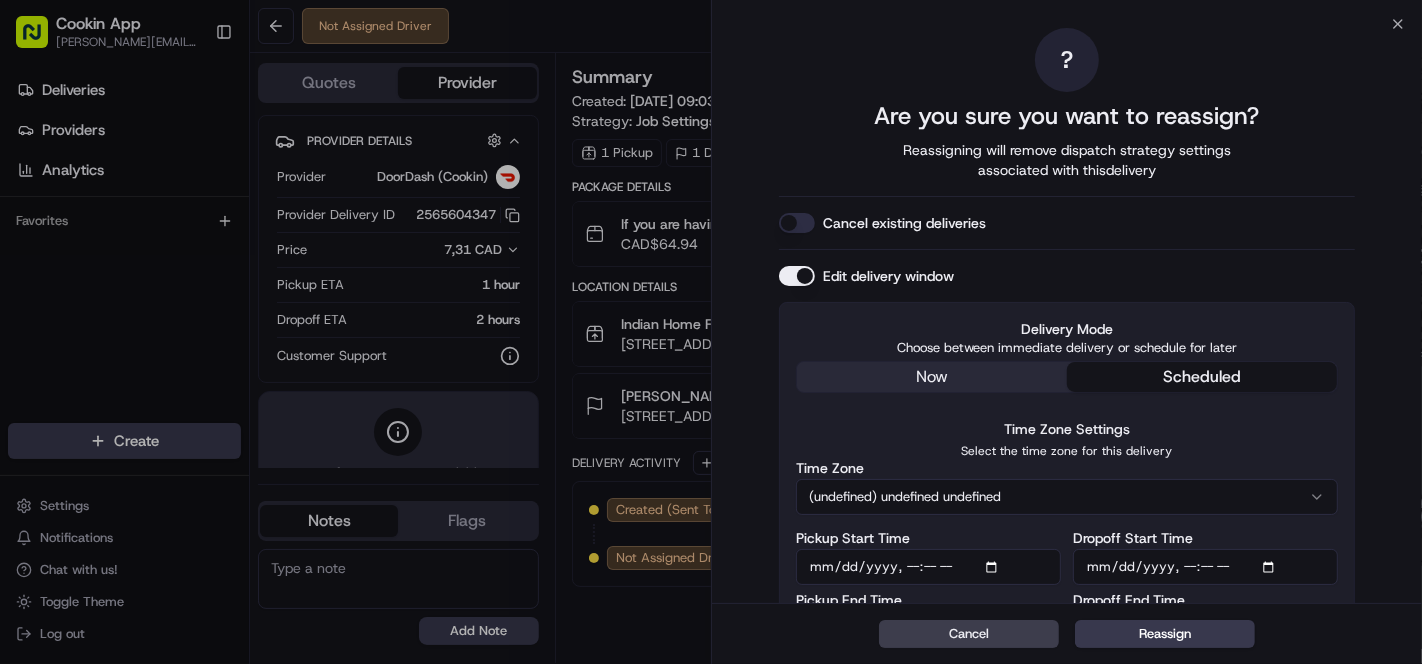 scroll, scrollTop: 63, scrollLeft: 0, axis: vertical 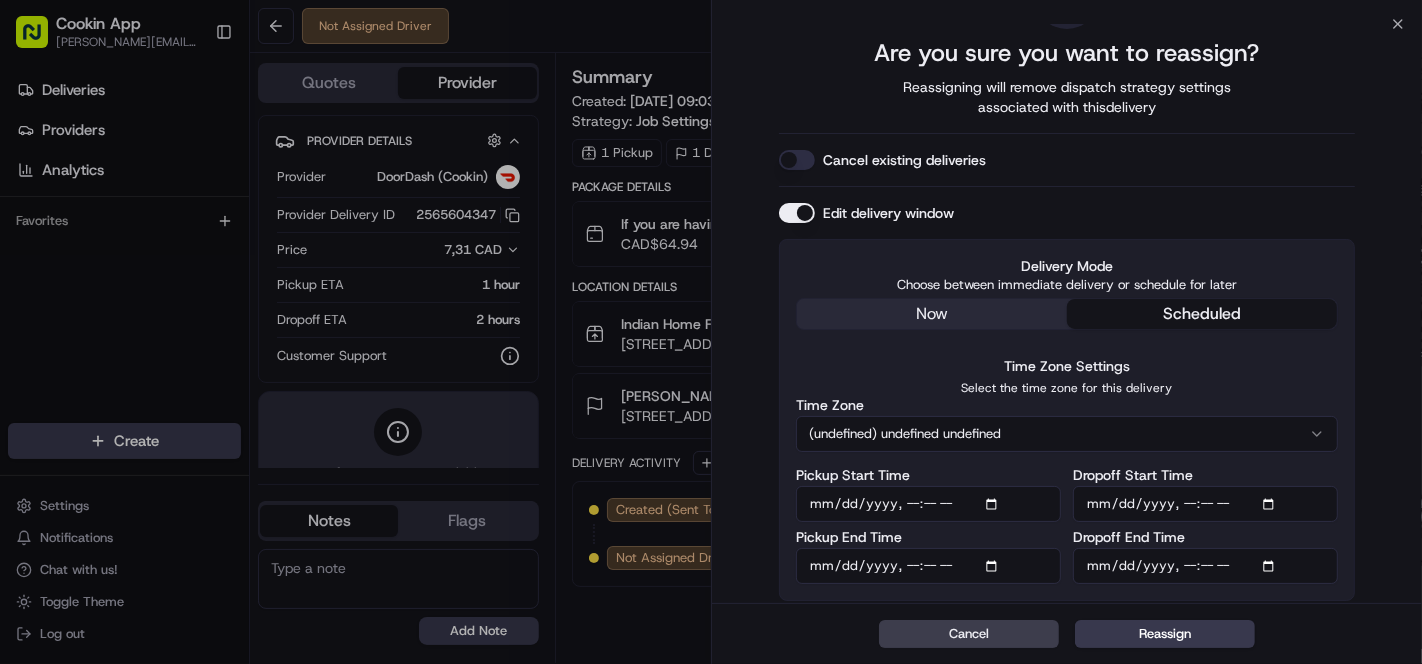 click on "Pickup Start Time" at bounding box center (928, 504) 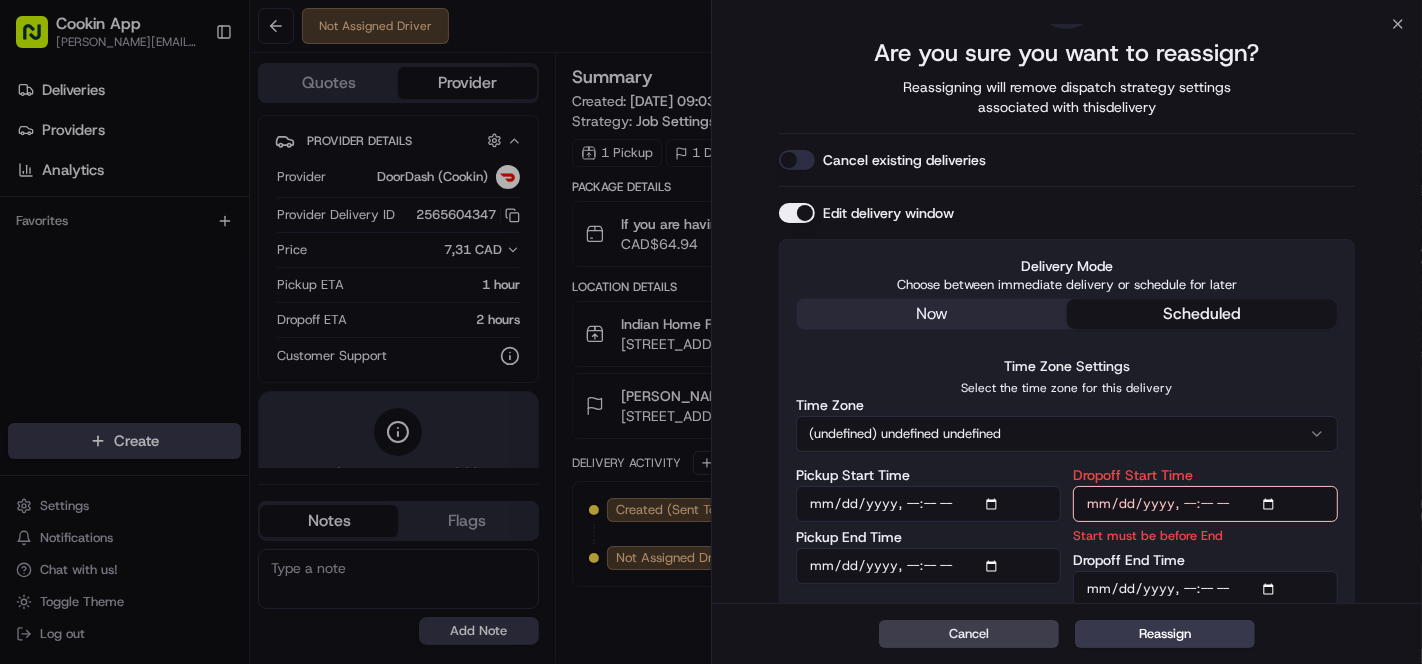 type on "2025-07-16T10:45" 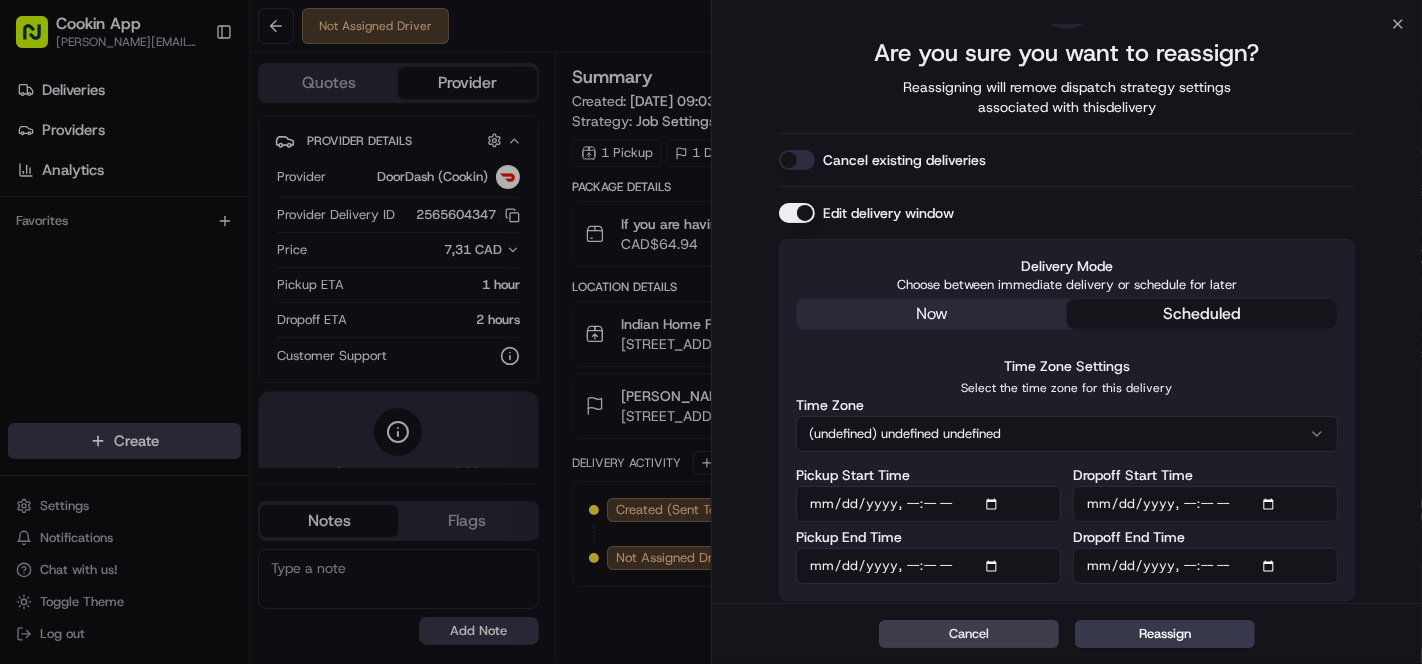 type on "2025-07-16T11:00" 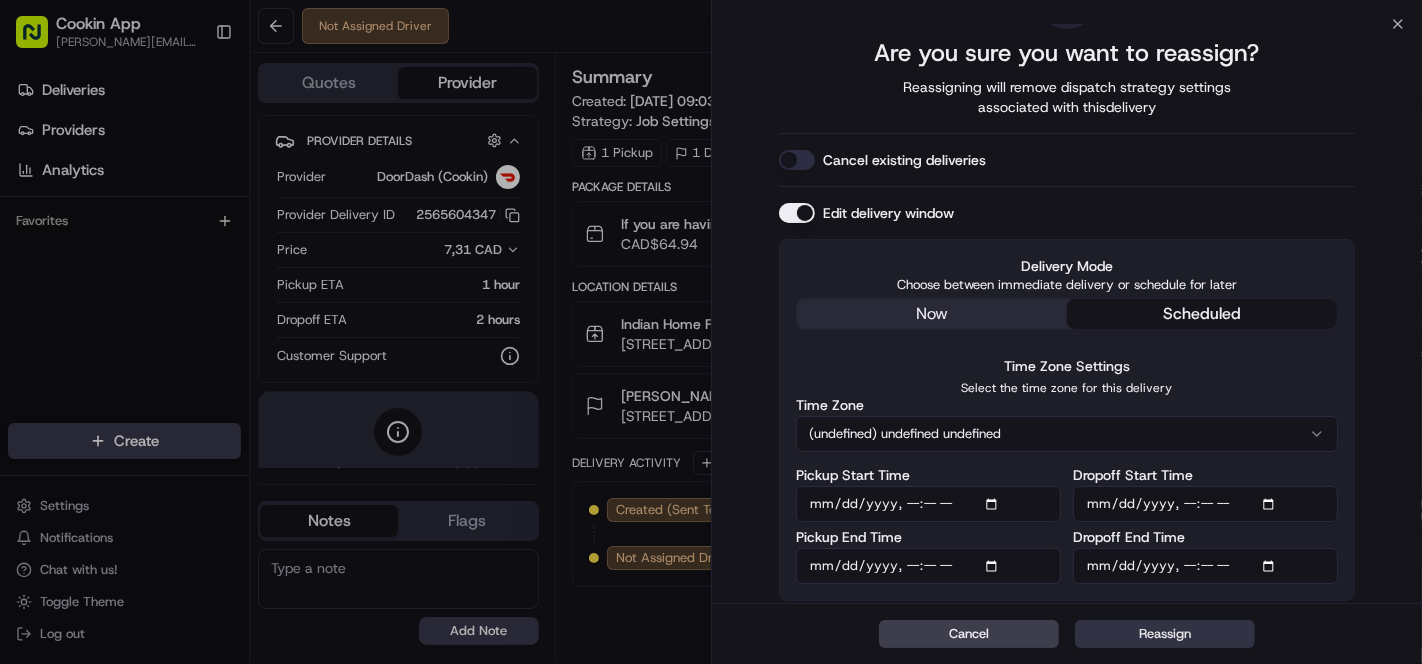 click on "Reassign" at bounding box center [1165, 634] 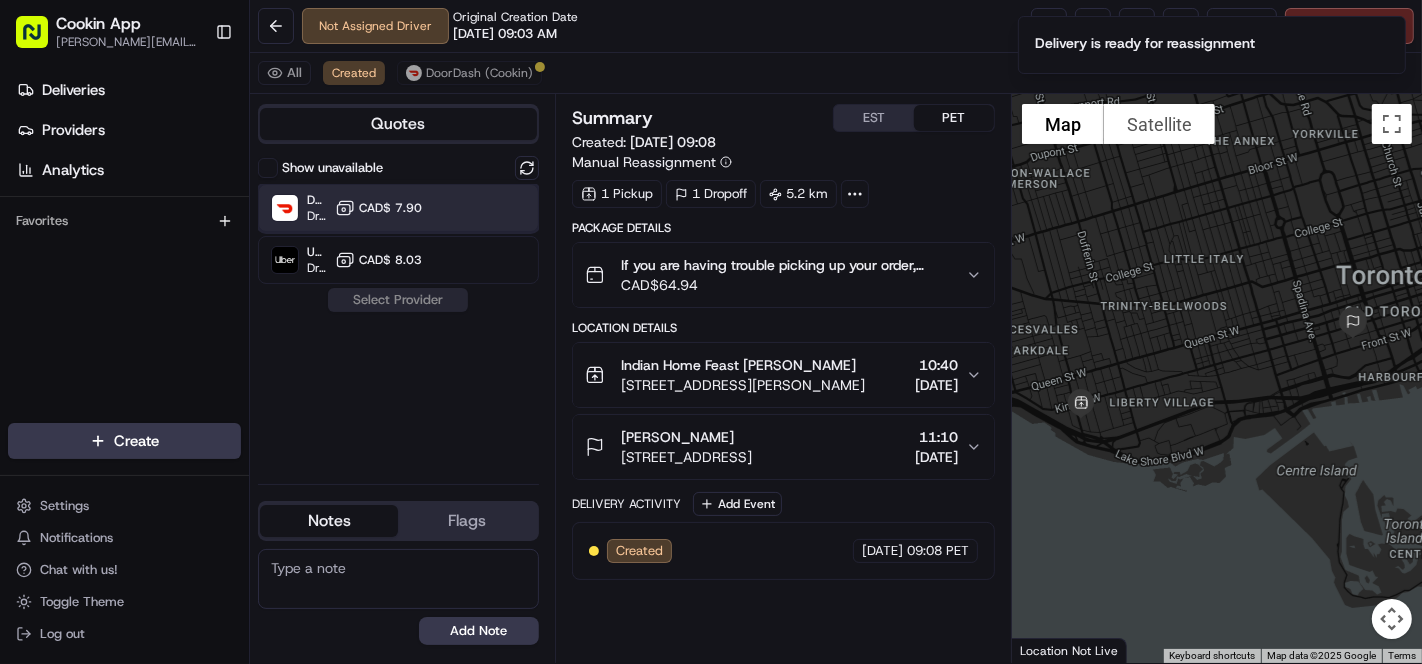 click on "DoorDash (Cookin) Dropoff ETA   1 day CAD$   7.90" at bounding box center [398, 208] 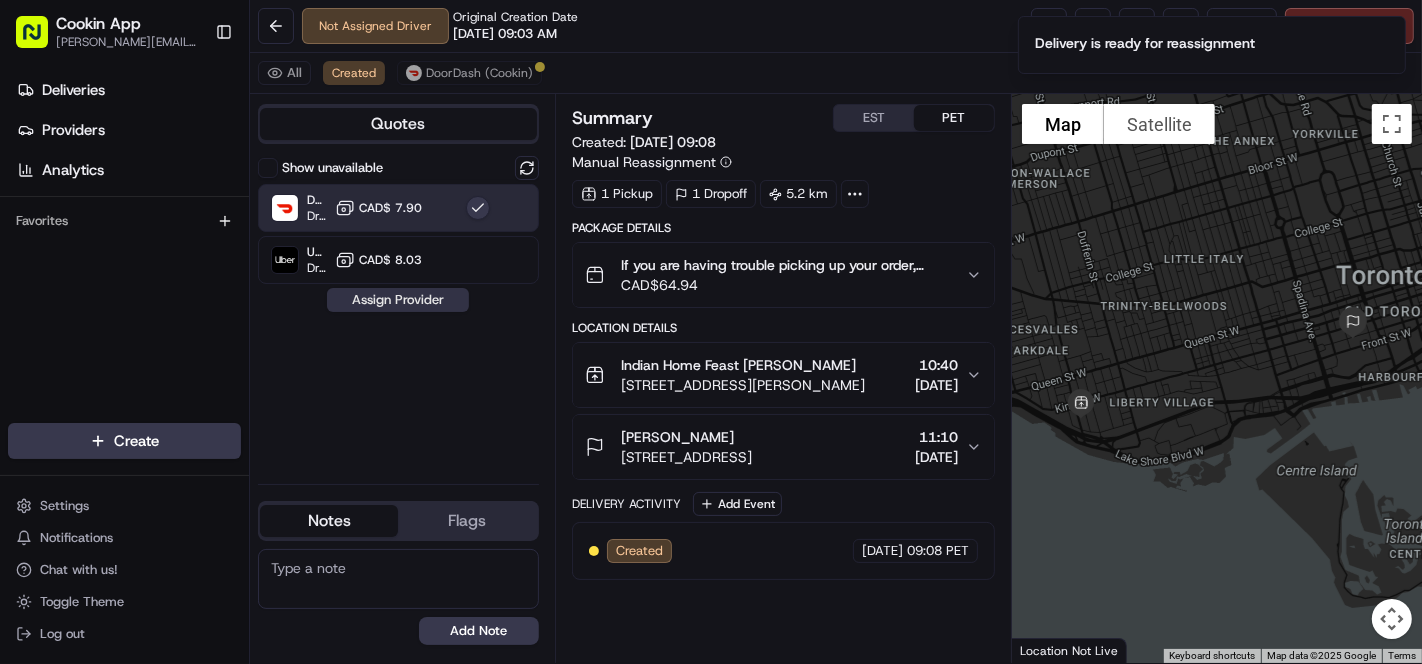 click on "Assign Provider" at bounding box center [398, 300] 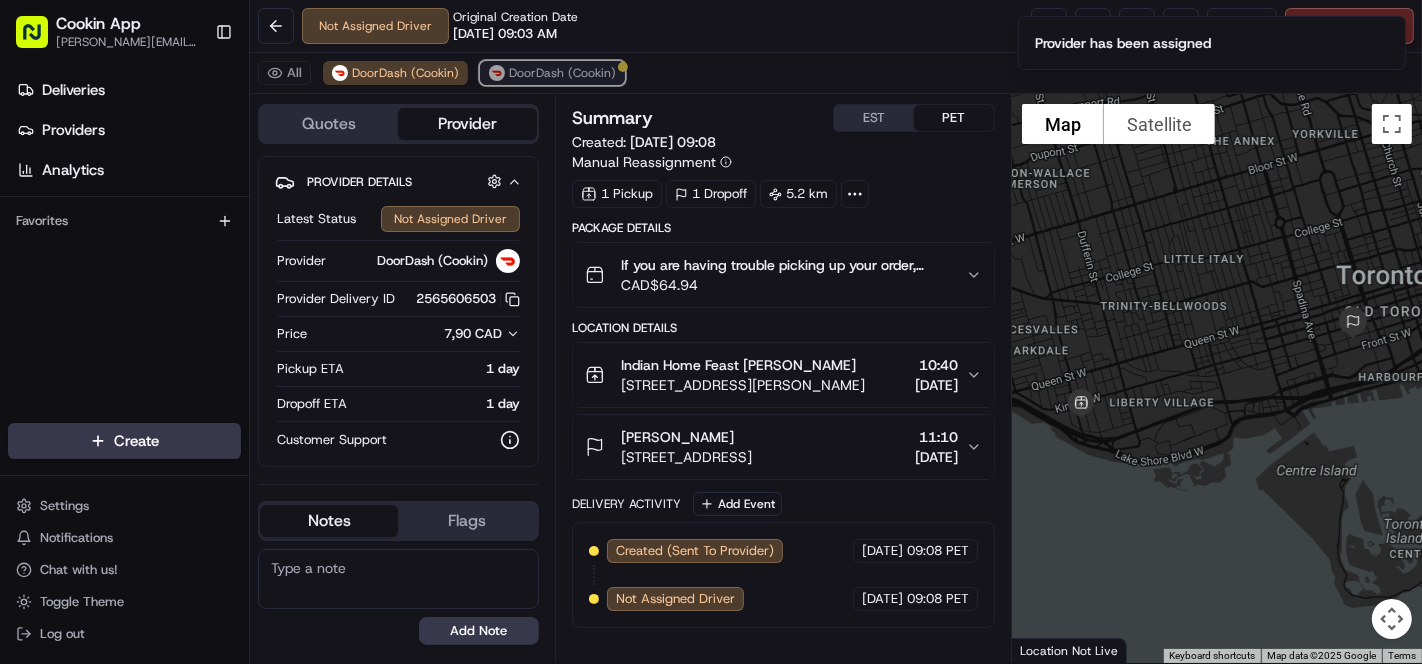 click on "DoorDash (Cookin)" at bounding box center (562, 73) 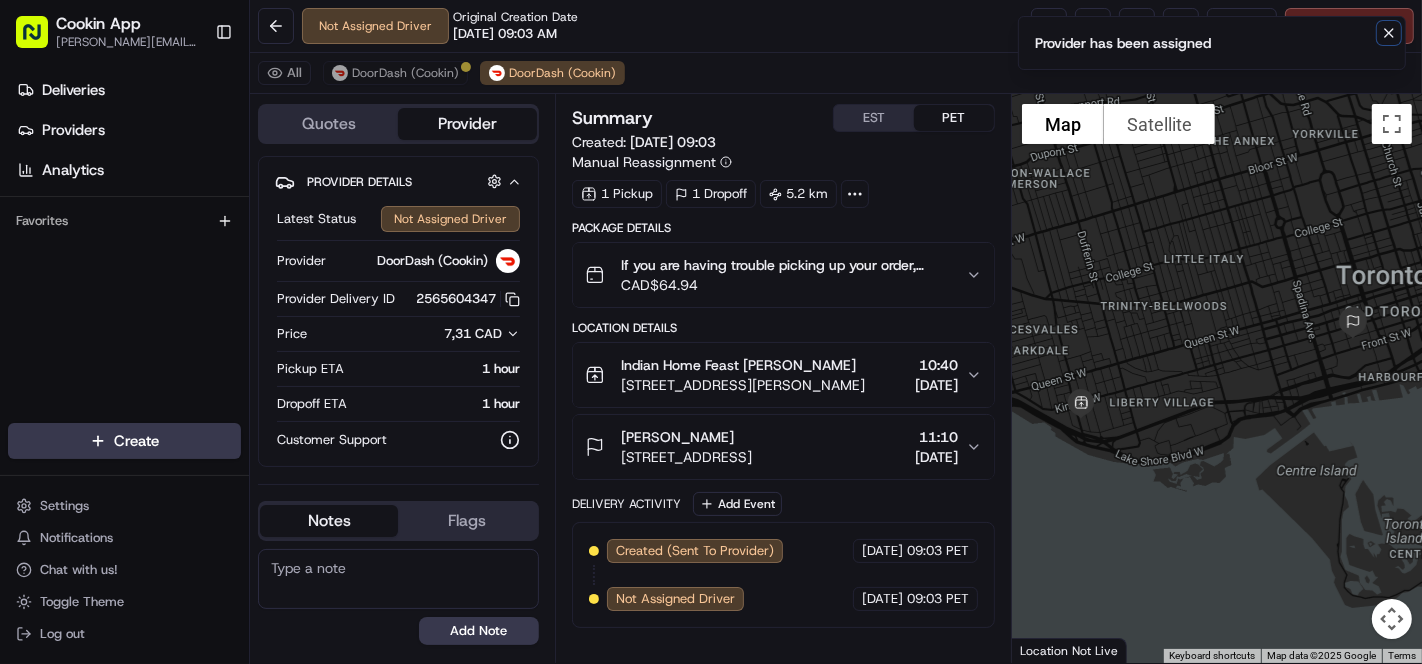 click 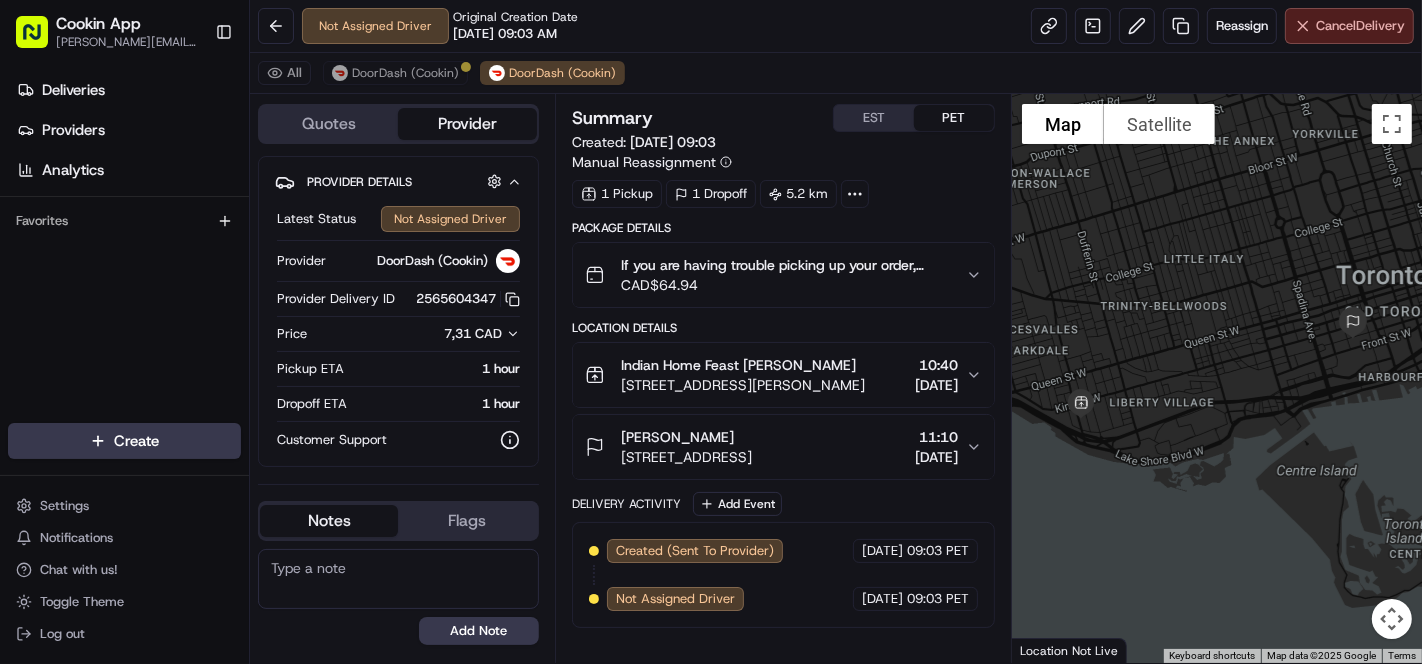 click on "Cancel  Delivery" at bounding box center (1360, 26) 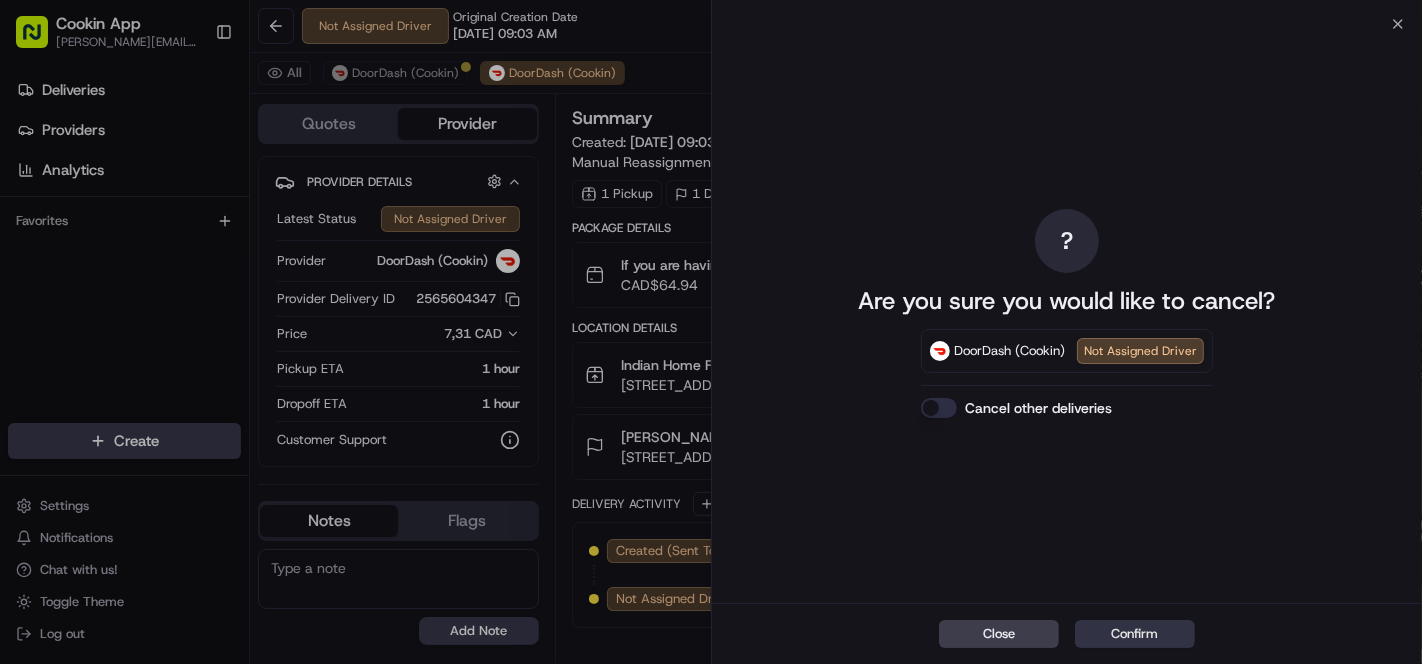 click on "Confirm" at bounding box center [1135, 634] 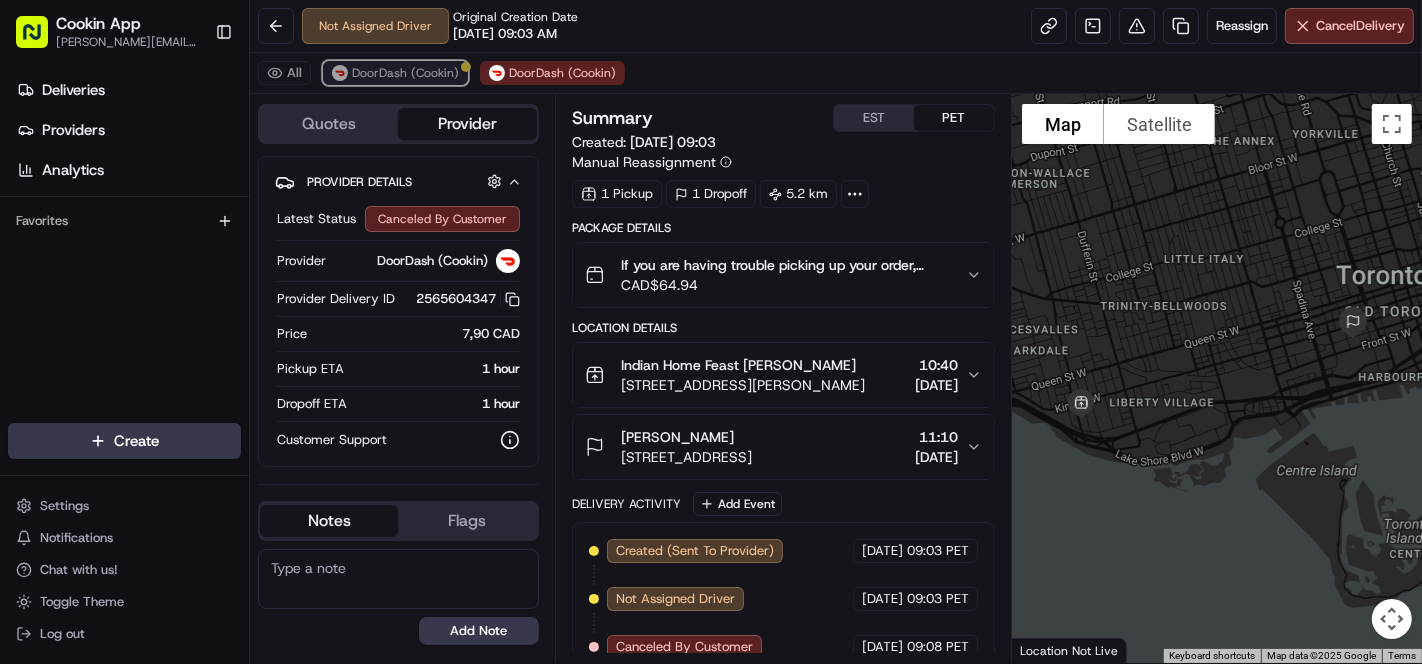 click on "DoorDash (Cookin)" at bounding box center (405, 73) 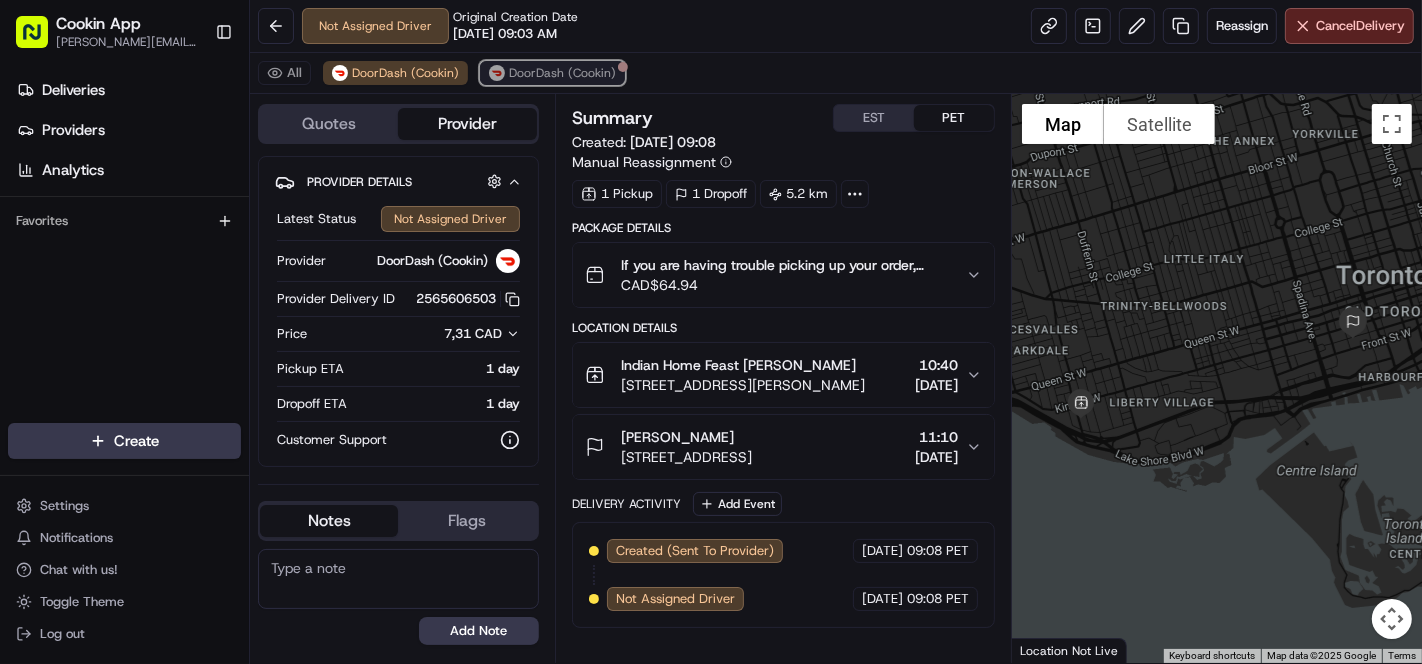 click on "DoorDash (Cookin)" at bounding box center [552, 73] 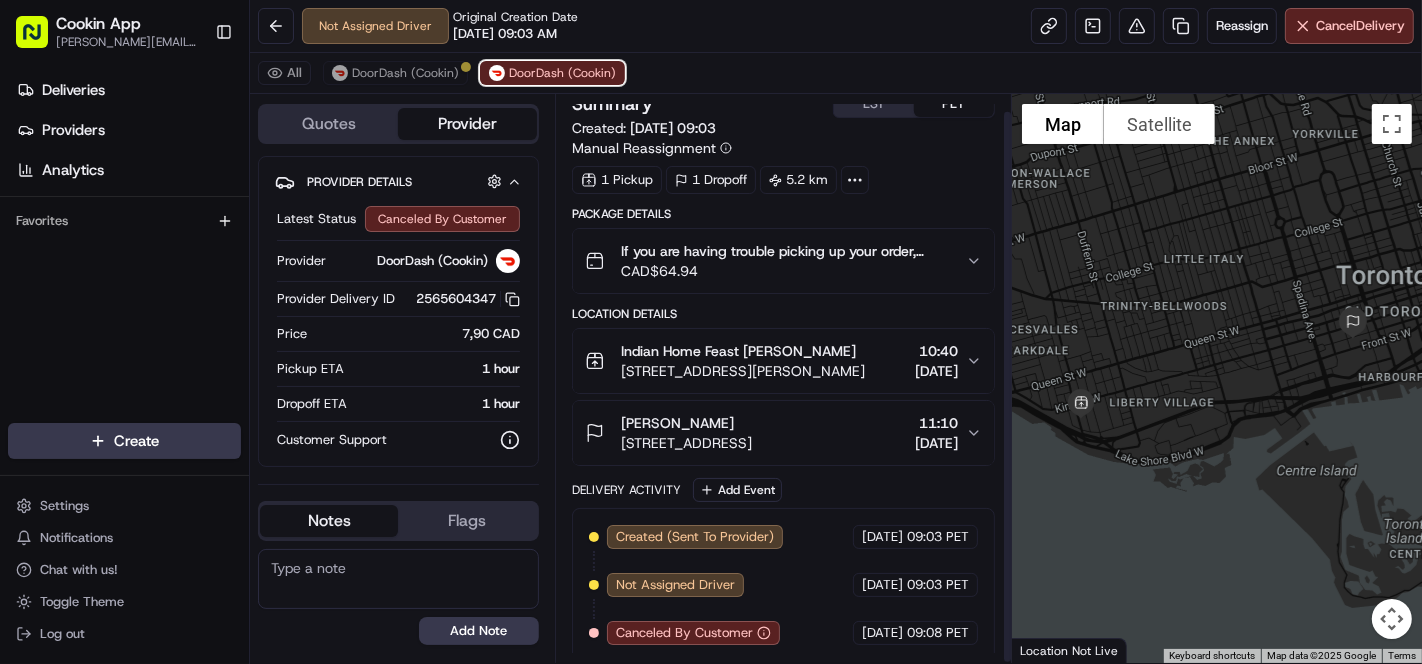 scroll, scrollTop: 17, scrollLeft: 0, axis: vertical 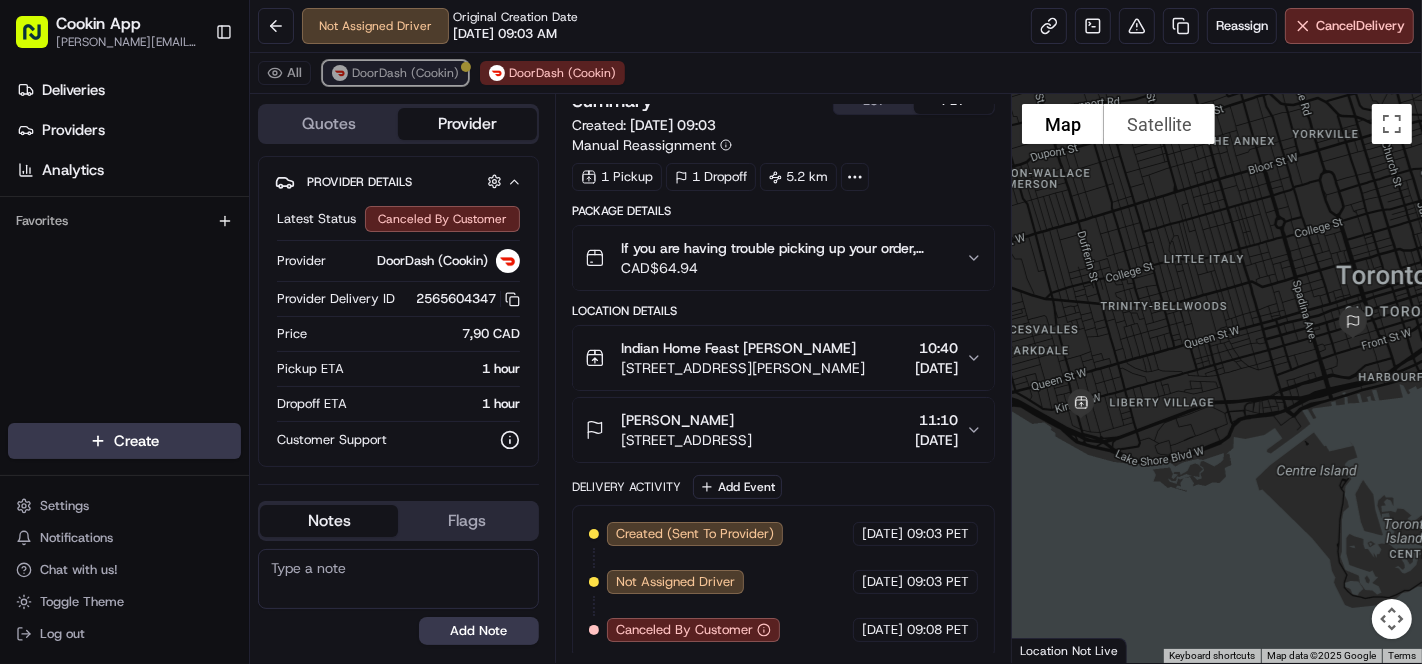 click on "DoorDash (Cookin)" at bounding box center (405, 73) 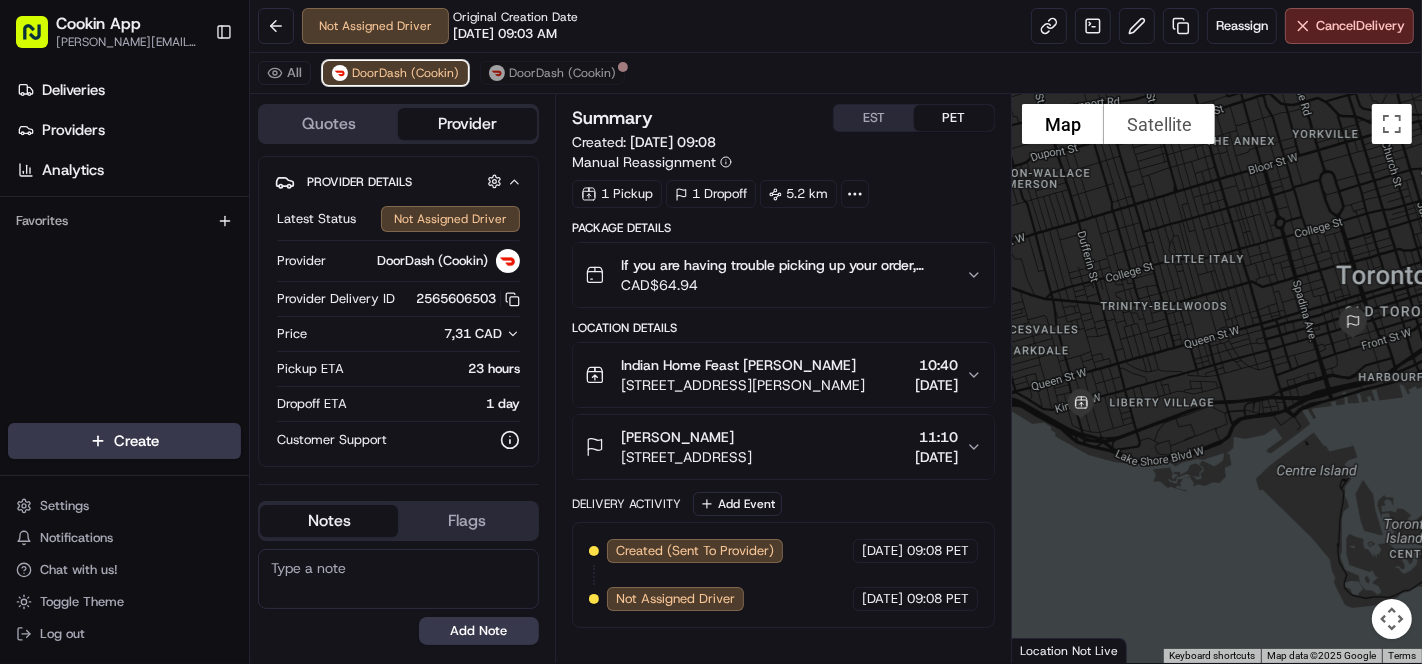 scroll, scrollTop: 0, scrollLeft: 0, axis: both 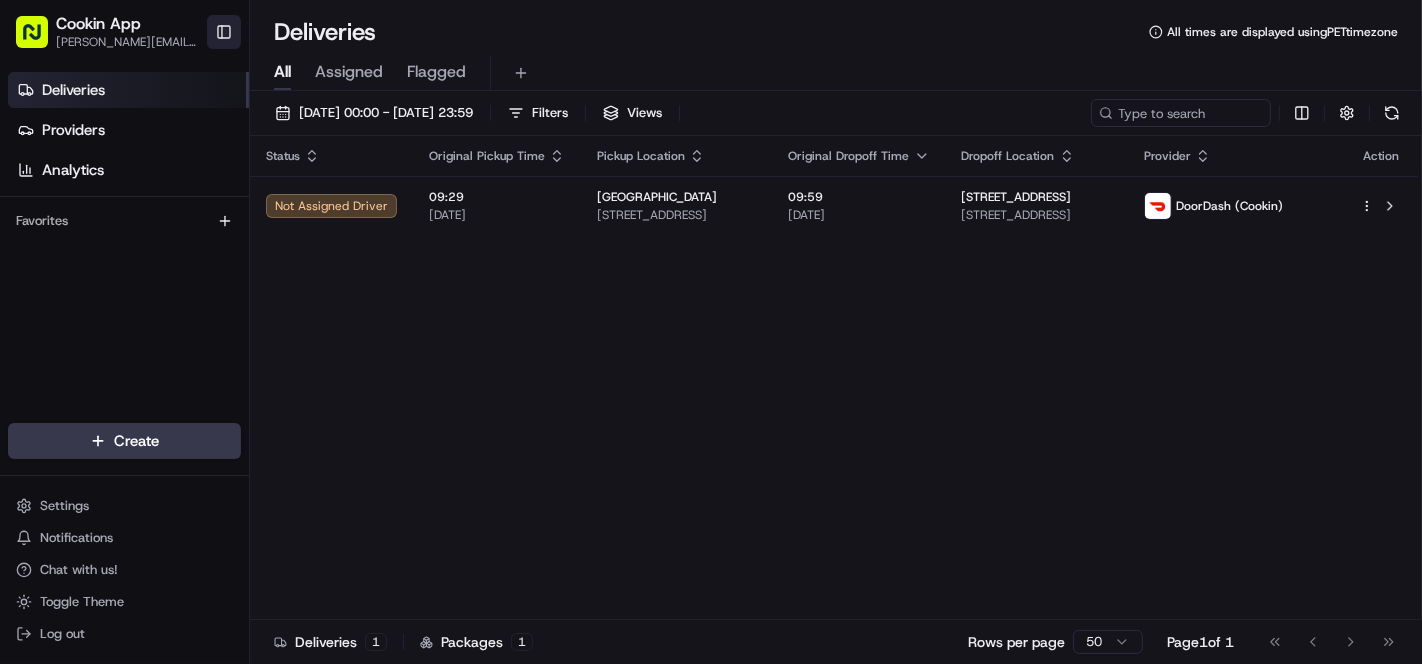 drag, startPoint x: 219, startPoint y: 25, endPoint x: 241, endPoint y: 16, distance: 23.769728 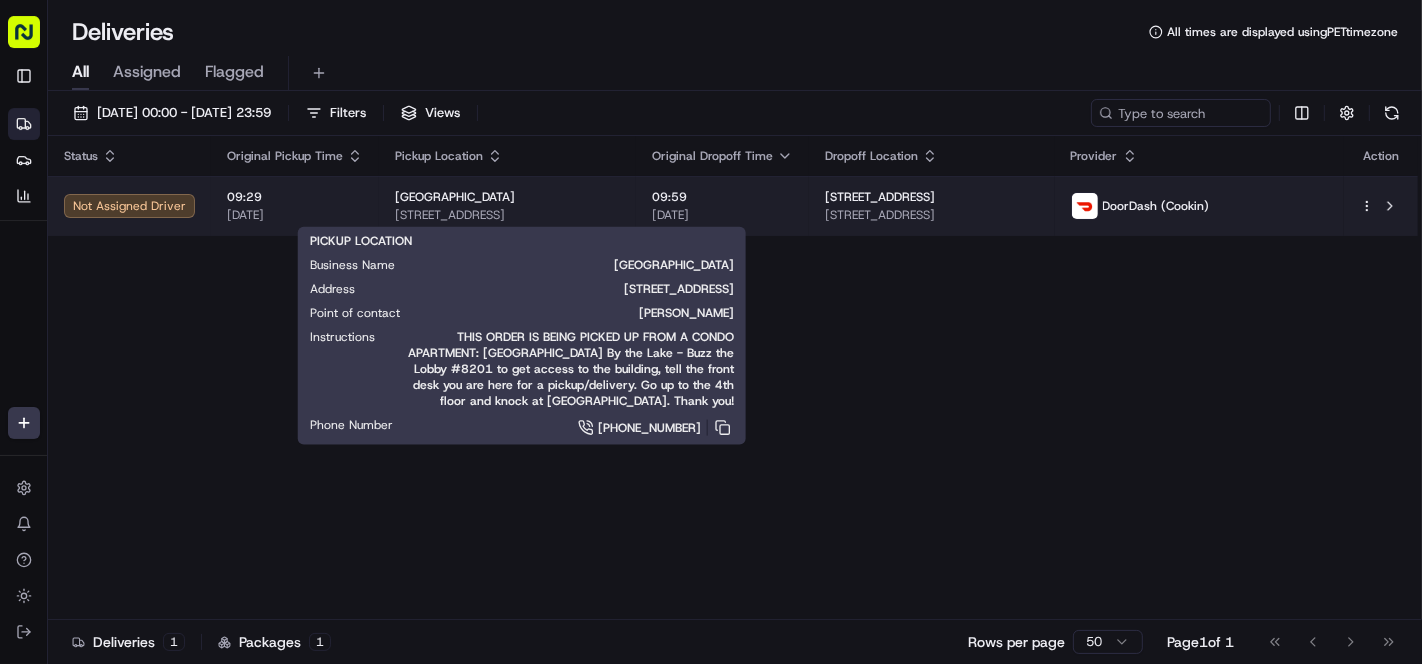click on "Masala Street 49 E Liberty St #405, Toronto, ON M6K 1A6, Canada" at bounding box center [507, 206] 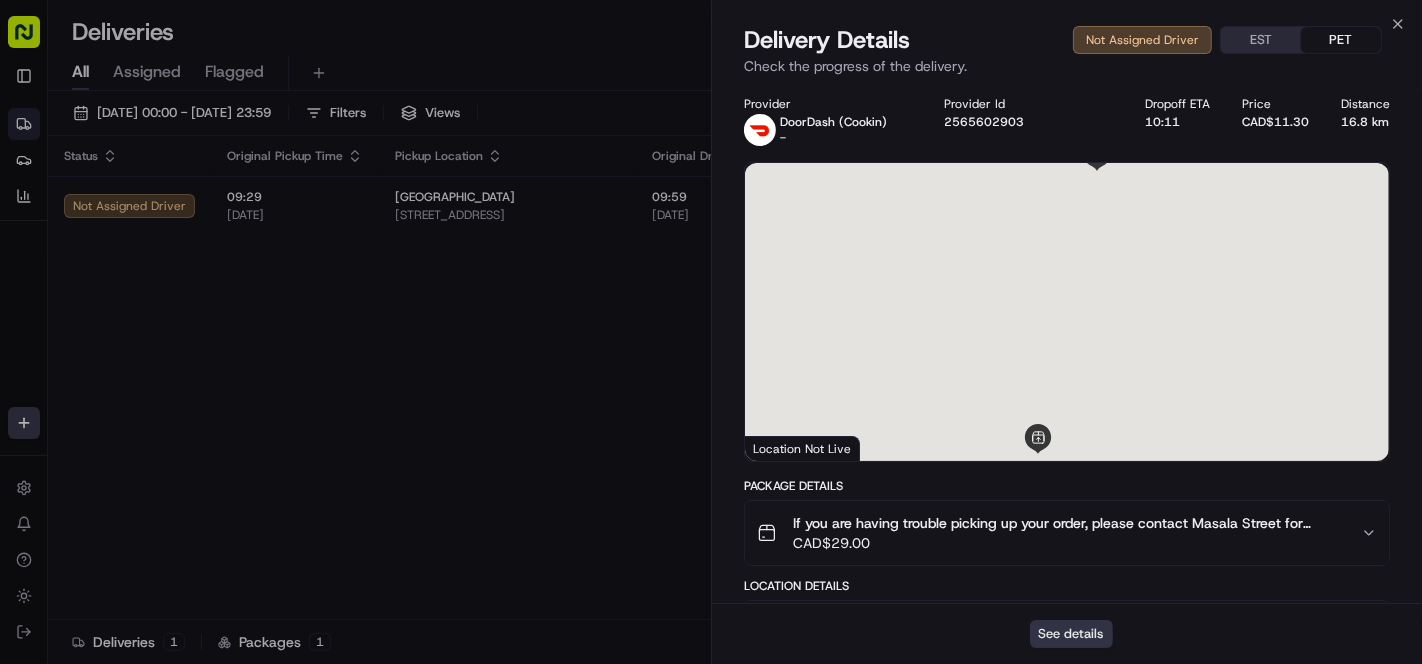 click on "See details" at bounding box center [1071, 634] 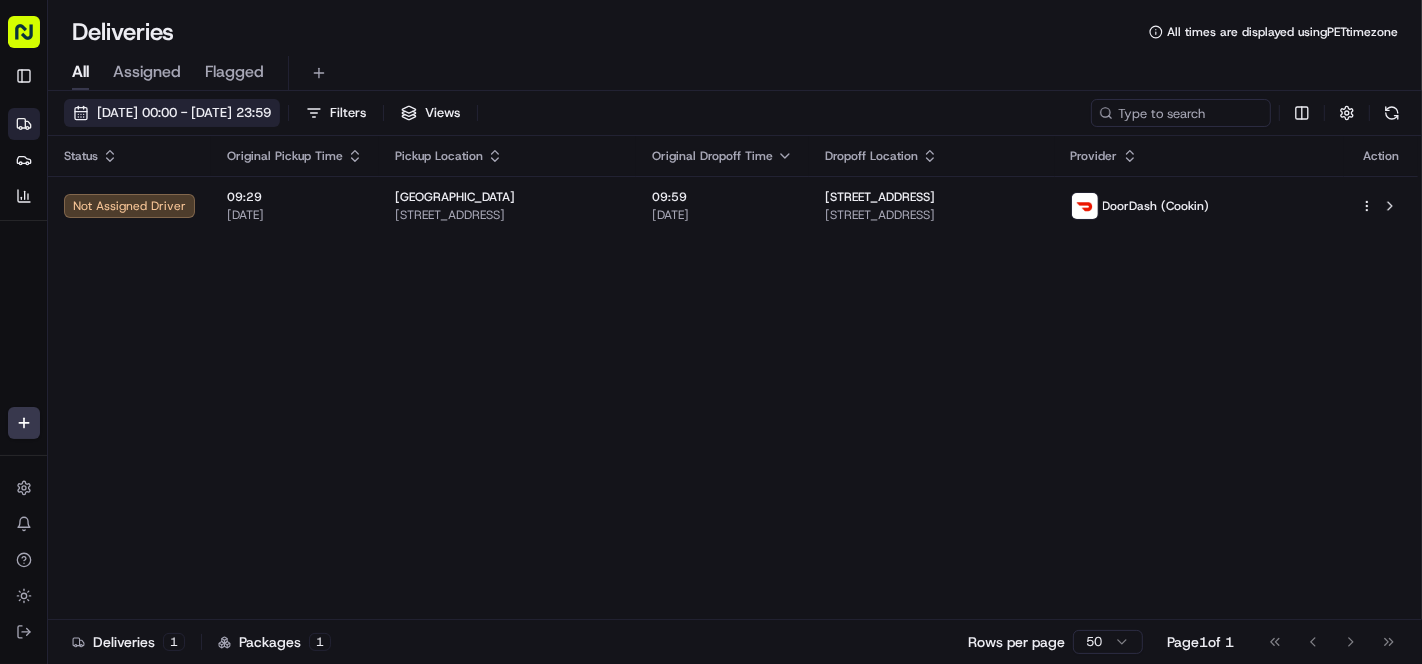 click on "15/07/2025 00:00 - 15/07/2025 23:59" at bounding box center (172, 113) 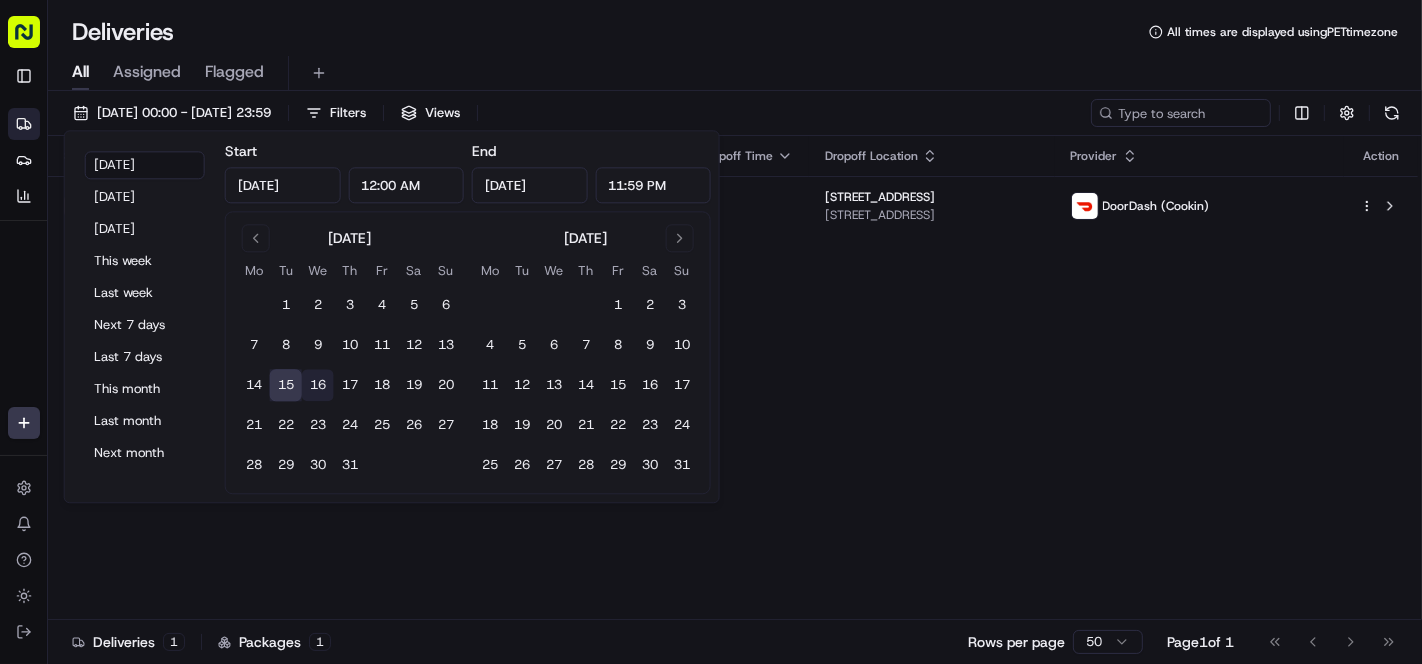 click on "16" at bounding box center (318, 386) 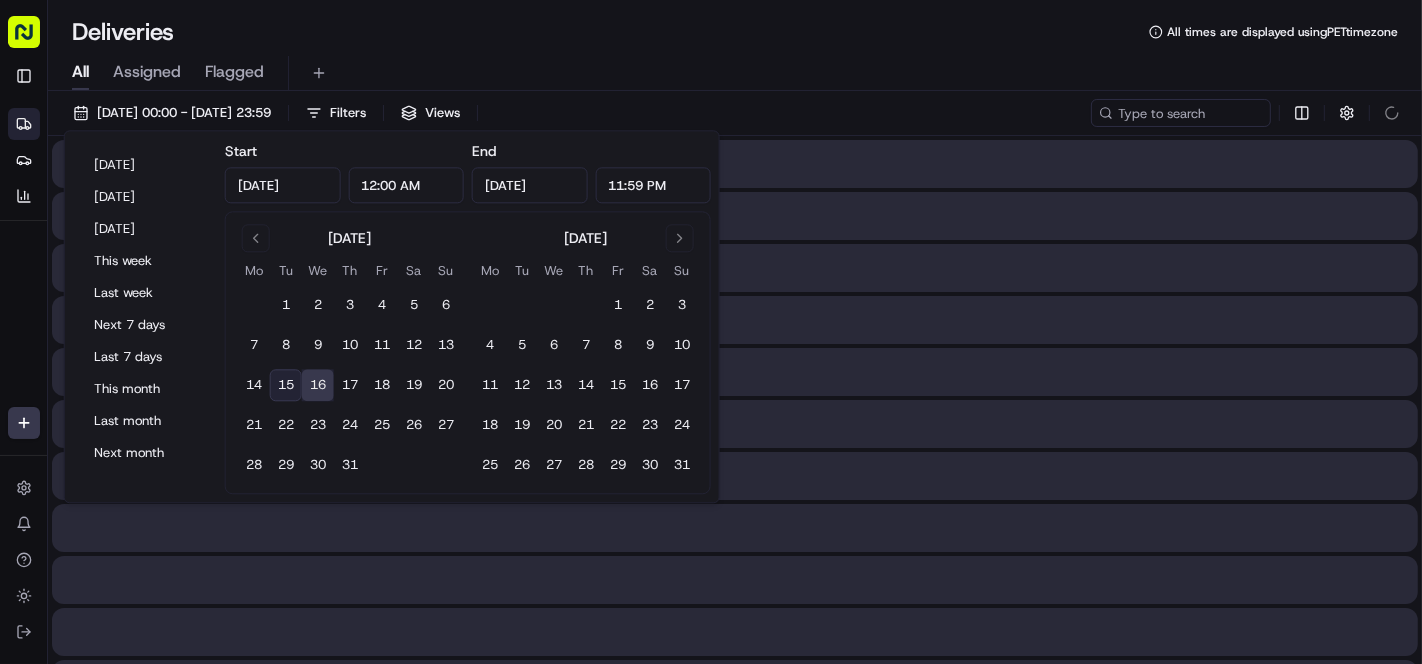 click on "All Assigned Flagged" at bounding box center [735, 69] 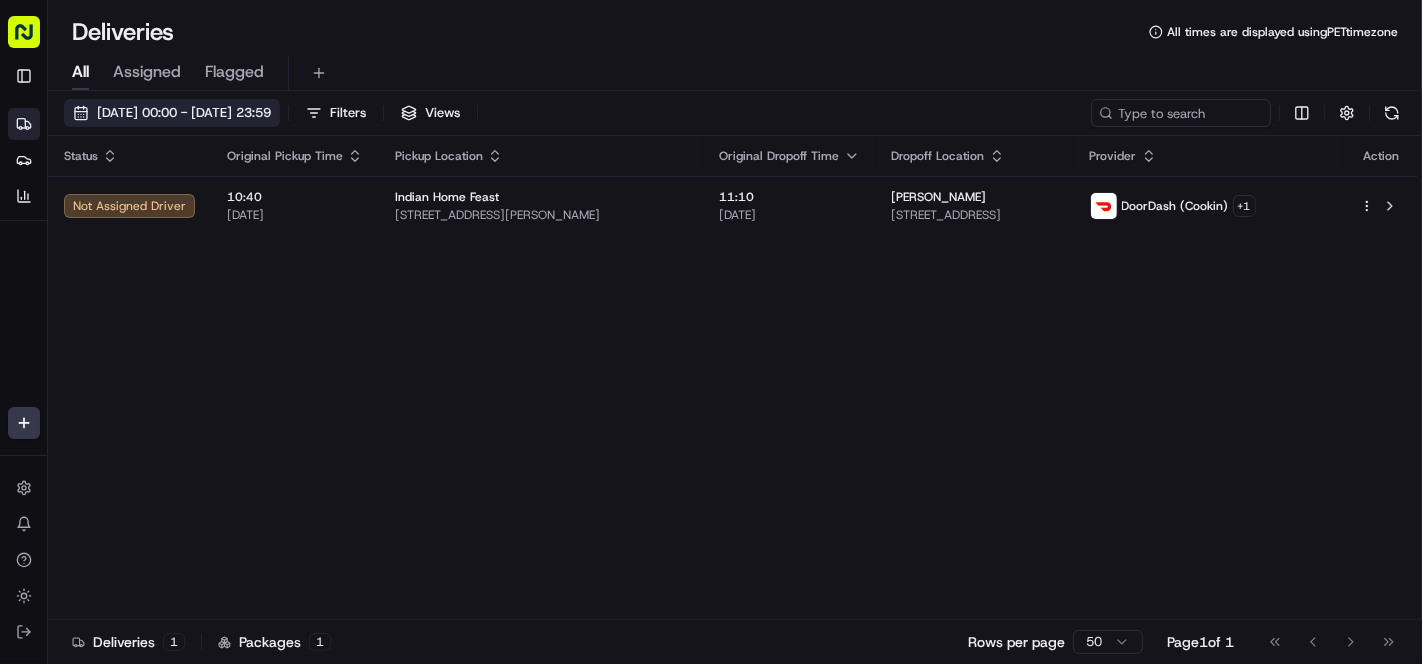 click on "16/07/2025 00:00 - 16/07/2025 23:59" at bounding box center [184, 113] 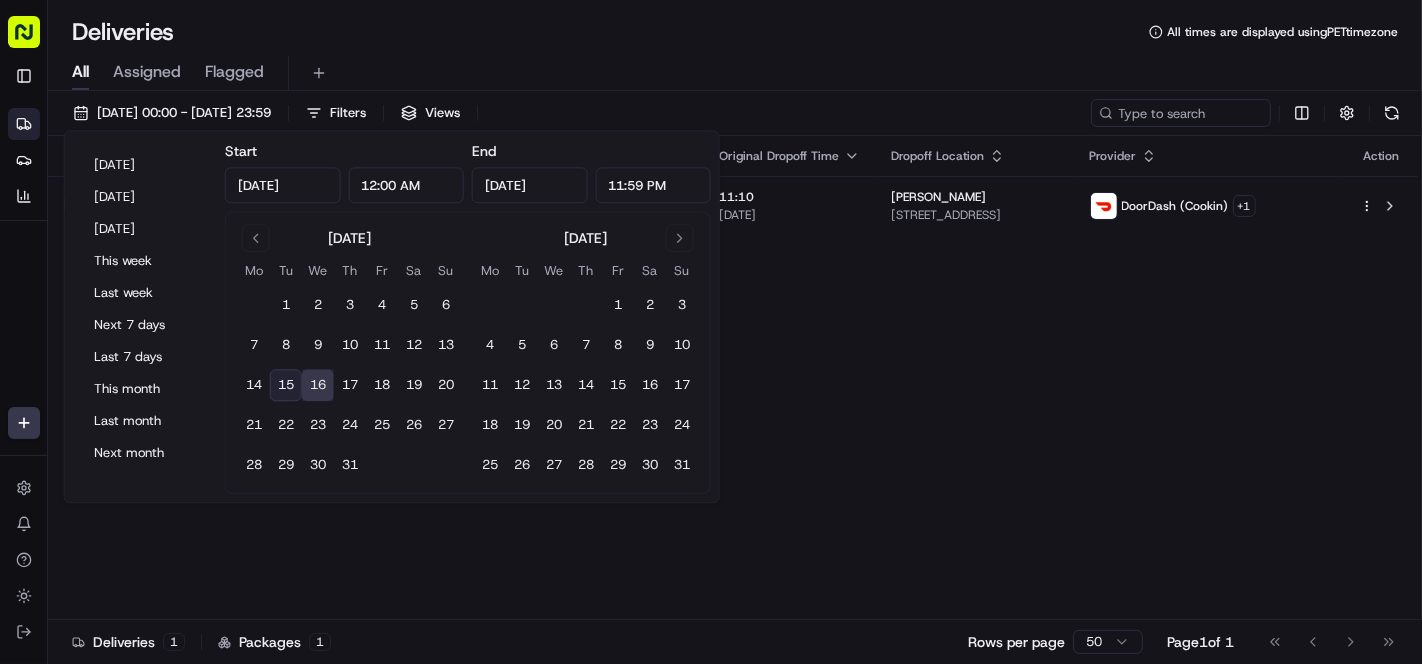 click on "15" at bounding box center (286, 386) 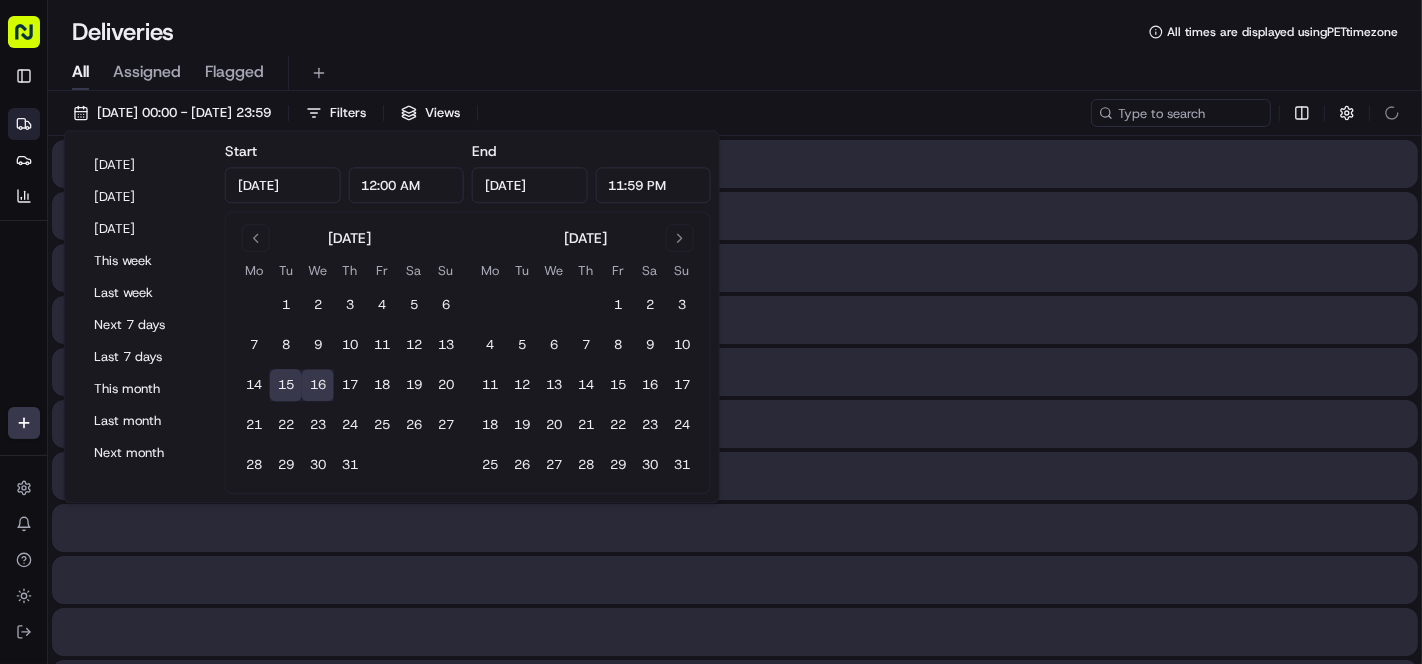 type on "Jul 15, 2025" 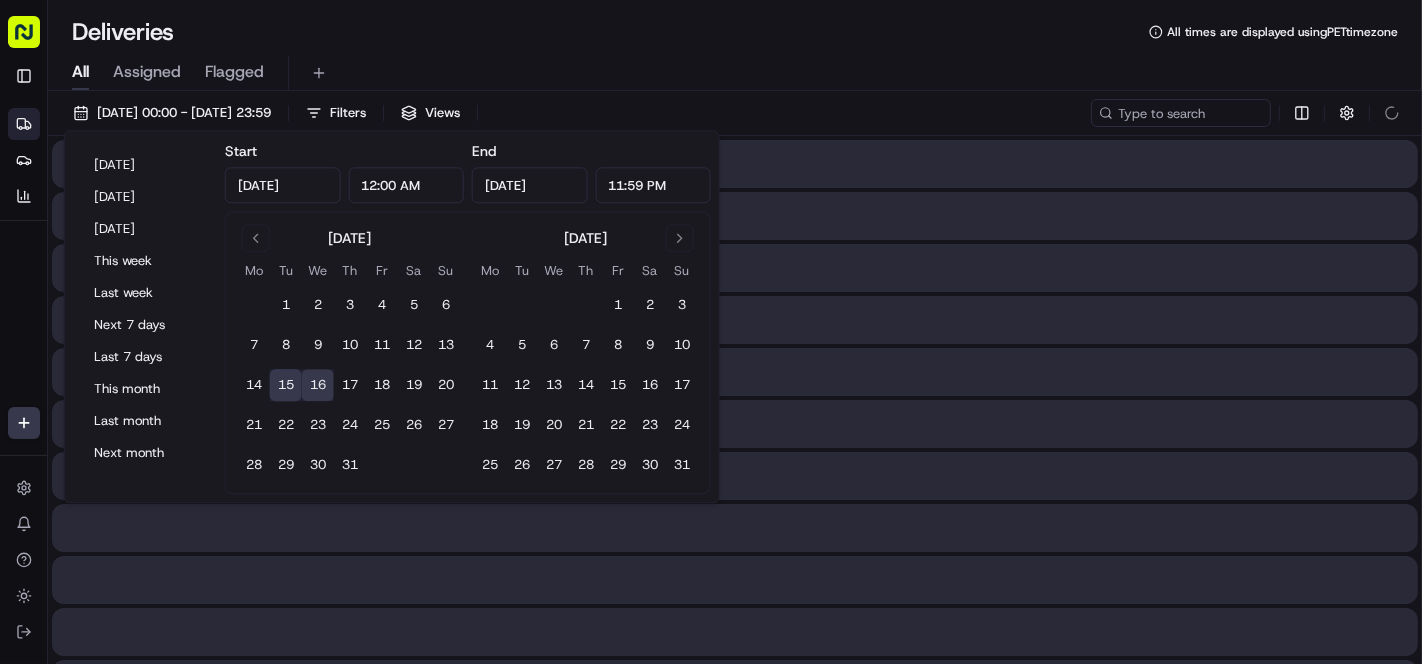 click on "All Assigned Flagged" at bounding box center [735, 73] 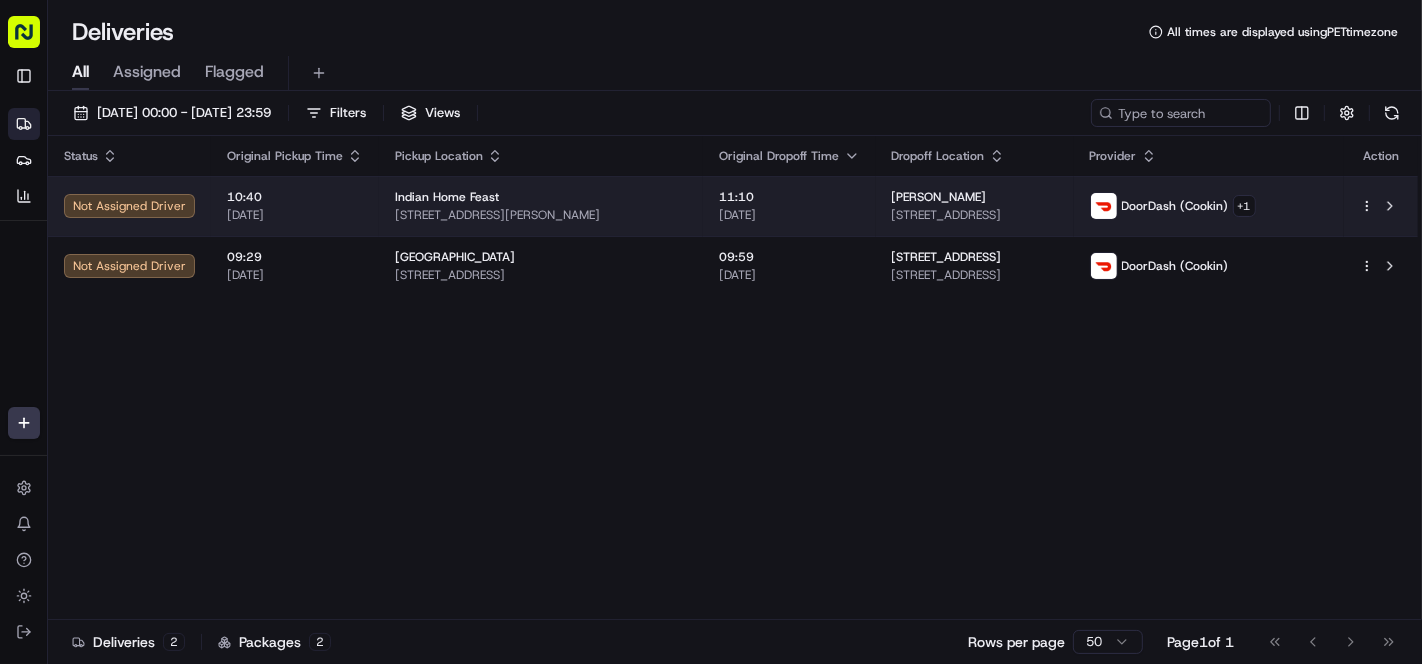 click on "Indian Home Feast 95 Jameson Ave #401, Toronto, ON M6K 2X1, Canada" at bounding box center (541, 206) 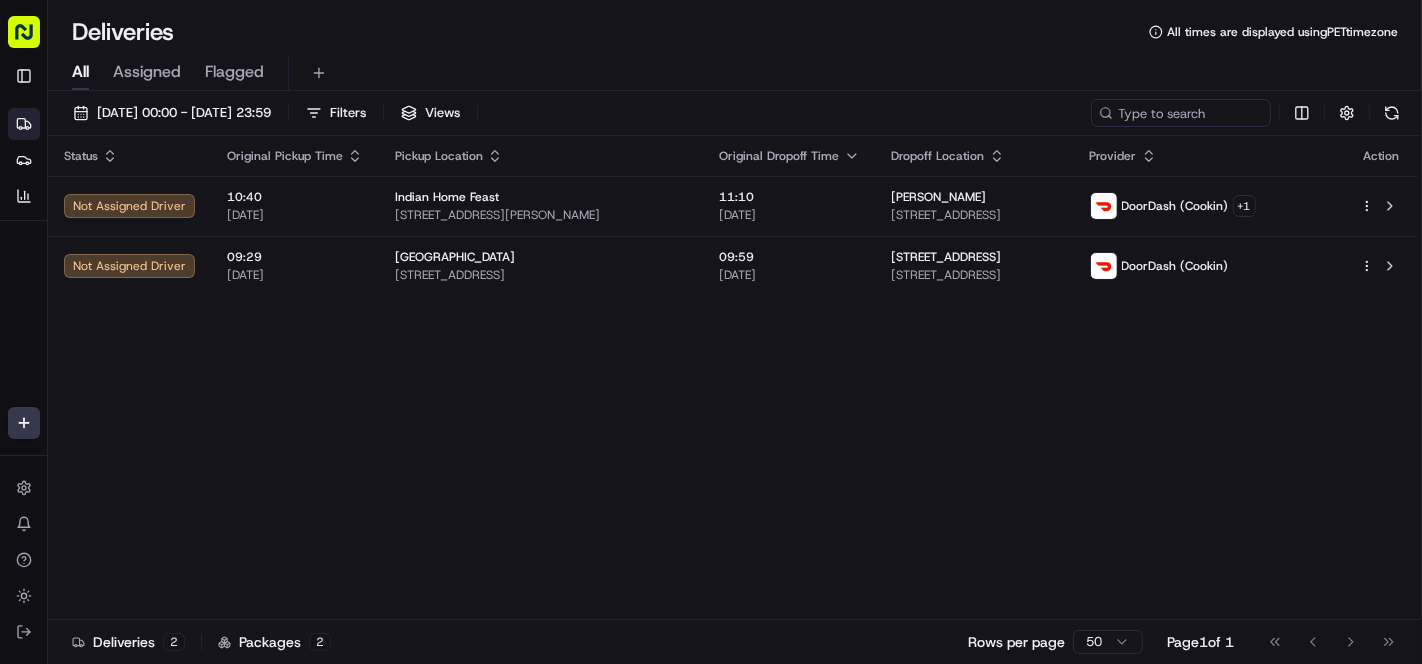 drag, startPoint x: 498, startPoint y: 360, endPoint x: 1171, endPoint y: 158, distance: 702.6614 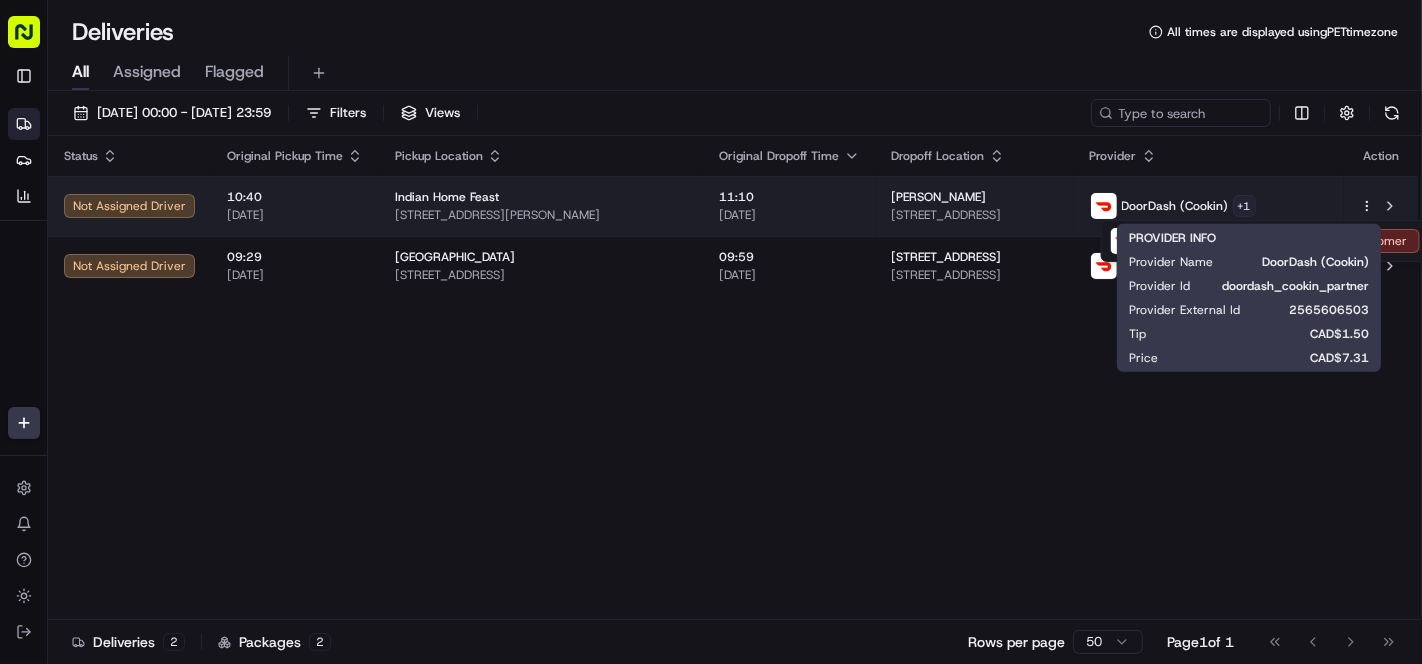 click on "Cookin App renata@cookin.com Toggle Sidebar Deliveries Providers Analytics Favorites Main Menu Members & Organization Organization Users Roles Preferences Customization Tracking Orchestration Automations Locations Pickup Locations Dropoff Locations Billing Billing Refund Requests Integrations Notification Triggers Webhooks API Keys Request Logs Create Settings Notifications Chat with us! Toggle Theme Log out Deliveries All times are displayed using  PET  timezone All Assigned Flagged 15/07/2025 00:00 - 16/07/2025 23:59 Filters Views Status Original Pickup Time Pickup Location Original Dropoff Time Dropoff Location Provider Action Not Assigned Driver 10:40 15/07/2025 Indian Home Feast 95 Jameson Ave #401, Toronto, ON M6K 2X1, Canada 11:10 15/07/2025 Danielle Duval 205 Wellington St W, Toronto, ON M5V 3G7, Canada DoorDash (Cookin) + 1 Not Assigned Driver 09:29 15/07/2025 Masala Street 49 E Liberty St #405, Toronto, ON M6K 1A6, Canada 09:59 15/07/2025 245 Roehampton Avenue DoorDash (Cookin) 2 2 1" at bounding box center (711, 332) 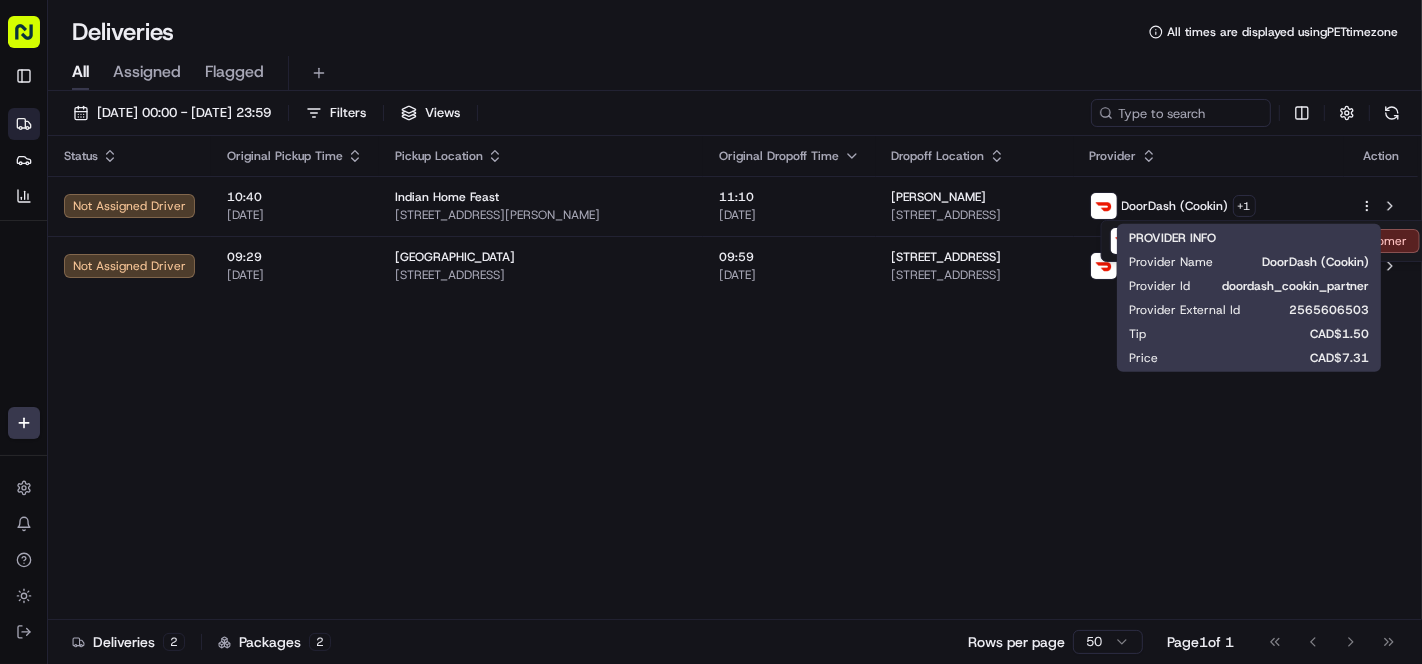 click on "Cookin App renata@cookin.com Toggle Sidebar Deliveries Providers Analytics Favorites Main Menu Members & Organization Organization Users Roles Preferences Customization Tracking Orchestration Automations Locations Pickup Locations Dropoff Locations Billing Billing Refund Requests Integrations Notification Triggers Webhooks API Keys Request Logs Create Settings Notifications Chat with us! Toggle Theme Log out Deliveries All times are displayed using  PET  timezone All Assigned Flagged 15/07/2025 00:00 - 16/07/2025 23:59 Filters Views Status Original Pickup Time Pickup Location Original Dropoff Time Dropoff Location Provider Action Not Assigned Driver 10:40 15/07/2025 Indian Home Feast 95 Jameson Ave #401, Toronto, ON M6K 2X1, Canada 11:10 15/07/2025 Danielle Duval 205 Wellington St W, Toronto, ON M5V 3G7, Canada DoorDash (Cookin) + 1 Not Assigned Driver 09:29 15/07/2025 Masala Street 49 E Liberty St #405, Toronto, ON M6K 1A6, Canada 09:59 15/07/2025 245 Roehampton Avenue DoorDash (Cookin) 2 2 1" at bounding box center [711, 332] 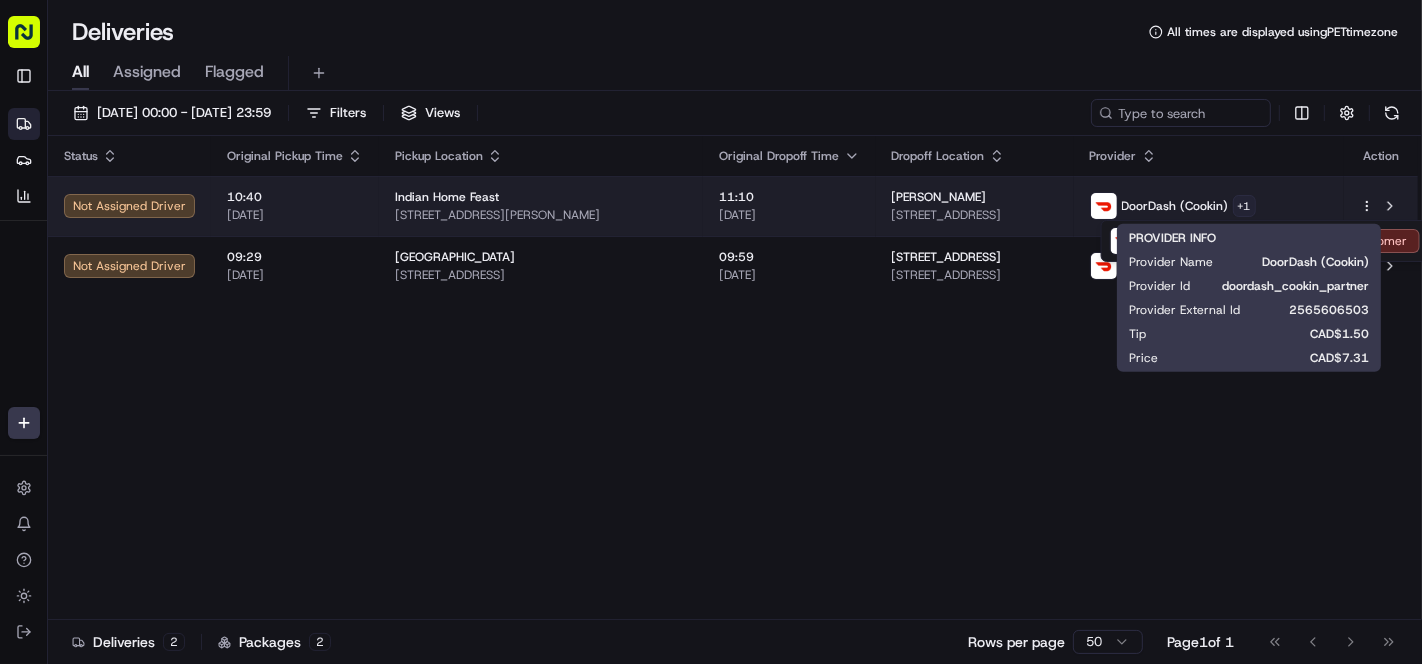 click on "Cookin App renata@cookin.com Toggle Sidebar Deliveries Providers Analytics Favorites Main Menu Members & Organization Organization Users Roles Preferences Customization Tracking Orchestration Automations Locations Pickup Locations Dropoff Locations Billing Billing Refund Requests Integrations Notification Triggers Webhooks API Keys Request Logs Create Settings Notifications Chat with us! Toggle Theme Log out Deliveries All times are displayed using  PET  timezone All Assigned Flagged 15/07/2025 00:00 - 16/07/2025 23:59 Filters Views Status Original Pickup Time Pickup Location Original Dropoff Time Dropoff Location Provider Action Not Assigned Driver 10:40 15/07/2025 Indian Home Feast 95 Jameson Ave #401, Toronto, ON M6K 2X1, Canada 11:10 15/07/2025 Danielle Duval 205 Wellington St W, Toronto, ON M5V 3G7, Canada DoorDash (Cookin) + 1 Not Assigned Driver 09:29 15/07/2025 Masala Street 49 E Liberty St #405, Toronto, ON M6K 1A6, Canada 09:59 15/07/2025 245 Roehampton Avenue DoorDash (Cookin) 2 2 1" at bounding box center [711, 332] 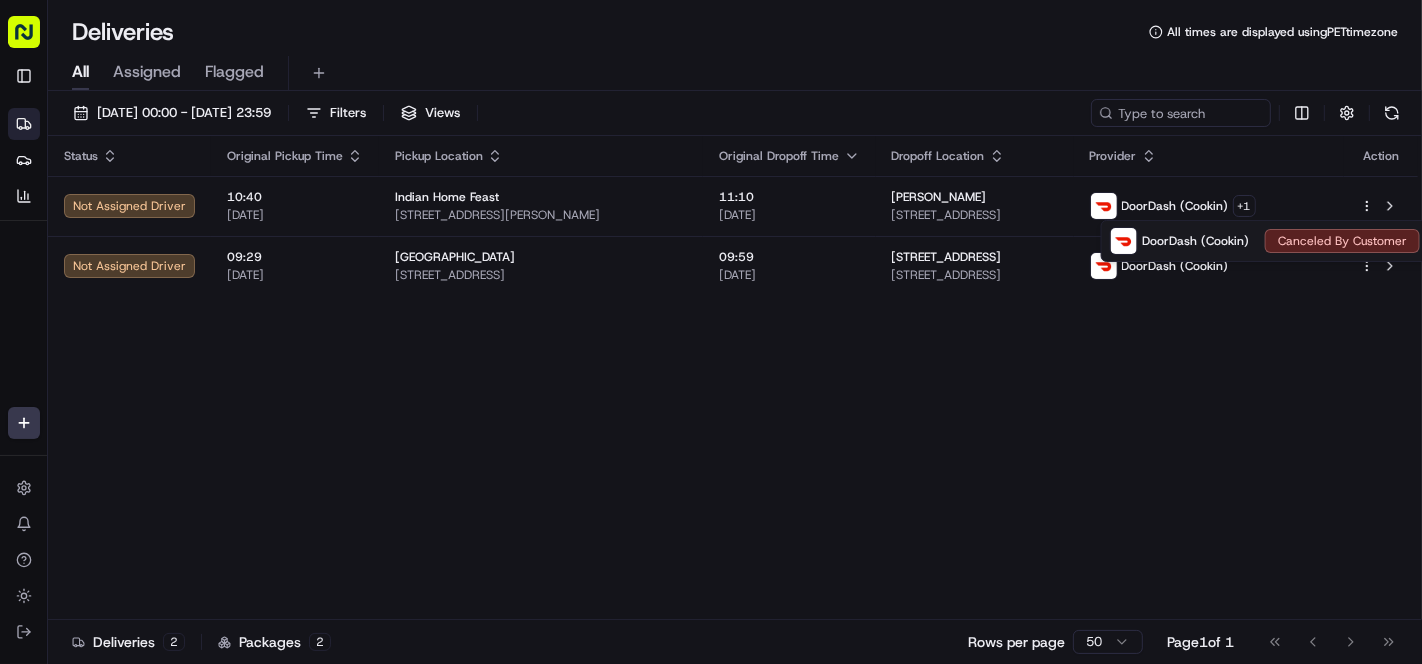 click on "Cookin App renata@cookin.com Toggle Sidebar Deliveries Providers Analytics Favorites Main Menu Members & Organization Organization Users Roles Preferences Customization Tracking Orchestration Automations Locations Pickup Locations Dropoff Locations Billing Billing Refund Requests Integrations Notification Triggers Webhooks API Keys Request Logs Create Settings Notifications Chat with us! Toggle Theme Log out Deliveries All times are displayed using  PET  timezone All Assigned Flagged 15/07/2025 00:00 - 16/07/2025 23:59 Filters Views Status Original Pickup Time Pickup Location Original Dropoff Time Dropoff Location Provider Action Not Assigned Driver 10:40 15/07/2025 Indian Home Feast 95 Jameson Ave #401, Toronto, ON M6K 2X1, Canada 11:10 15/07/2025 Danielle Duval 205 Wellington St W, Toronto, ON M5V 3G7, Canada DoorDash (Cookin) + 1 Not Assigned Driver 09:29 15/07/2025 Masala Street 49 E Liberty St #405, Toronto, ON M6K 1A6, Canada 09:59 15/07/2025 245 Roehampton Avenue DoorDash (Cookin) 2 2 1" at bounding box center (711, 332) 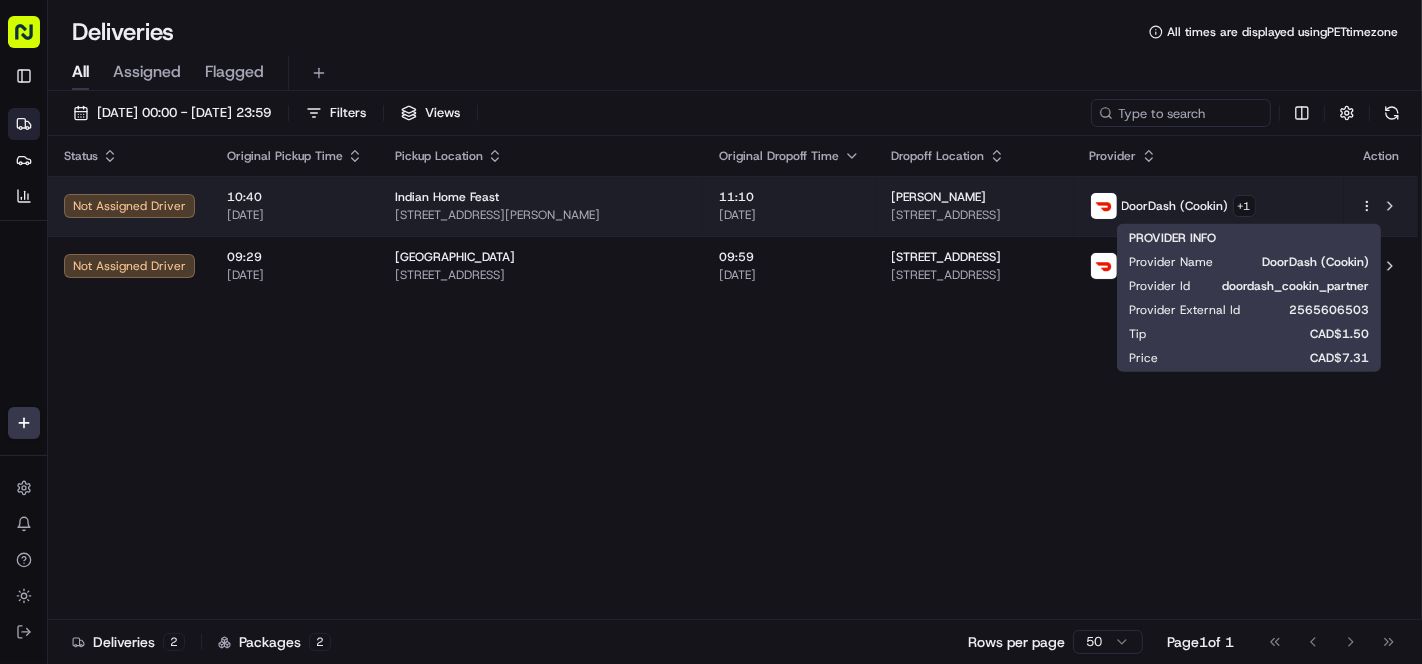 click on "[PERSON_NAME]" at bounding box center [939, 197] 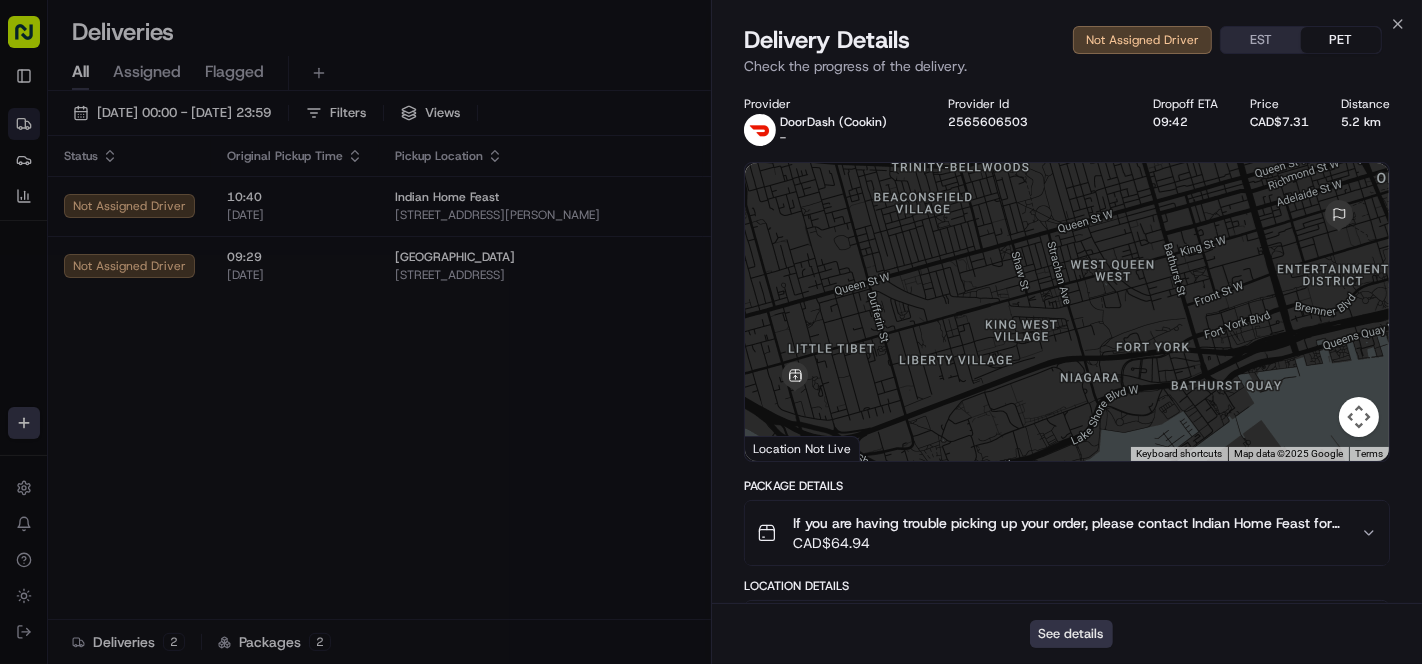 click on "See details" at bounding box center [1071, 634] 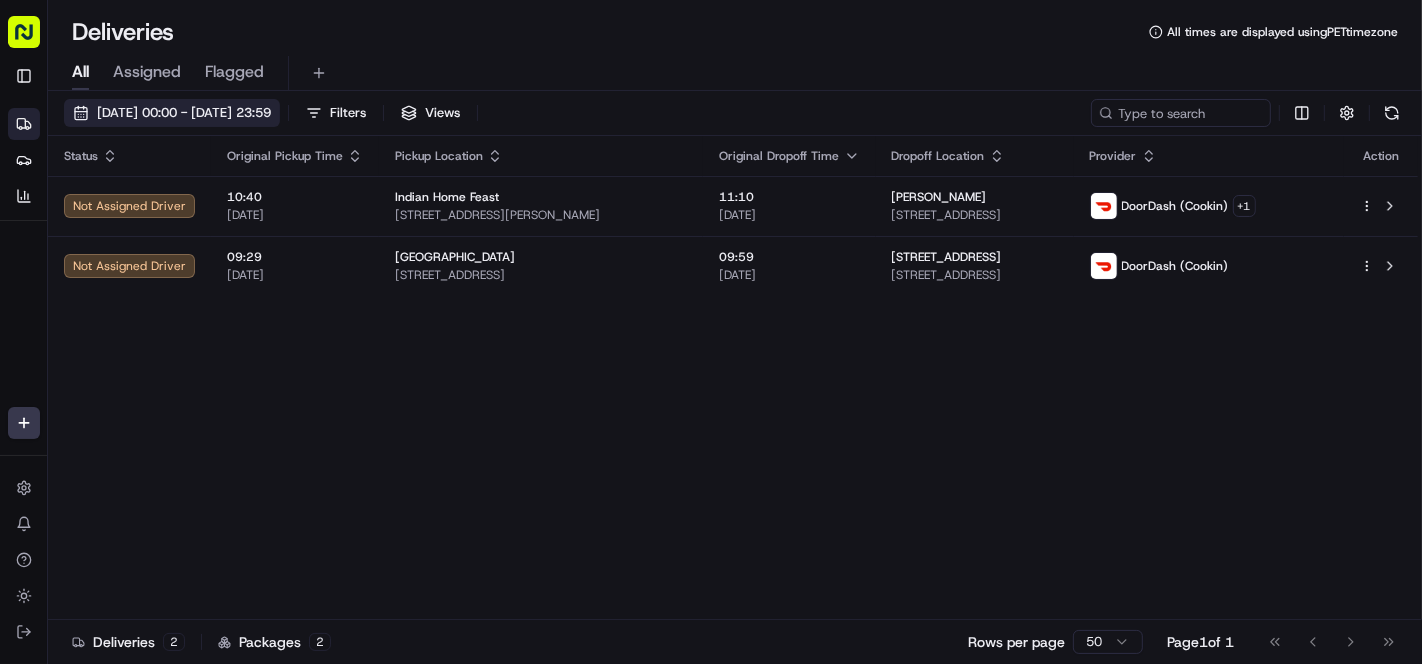 click on "15/07/2025 00:00 - 16/07/2025 23:59" at bounding box center (184, 113) 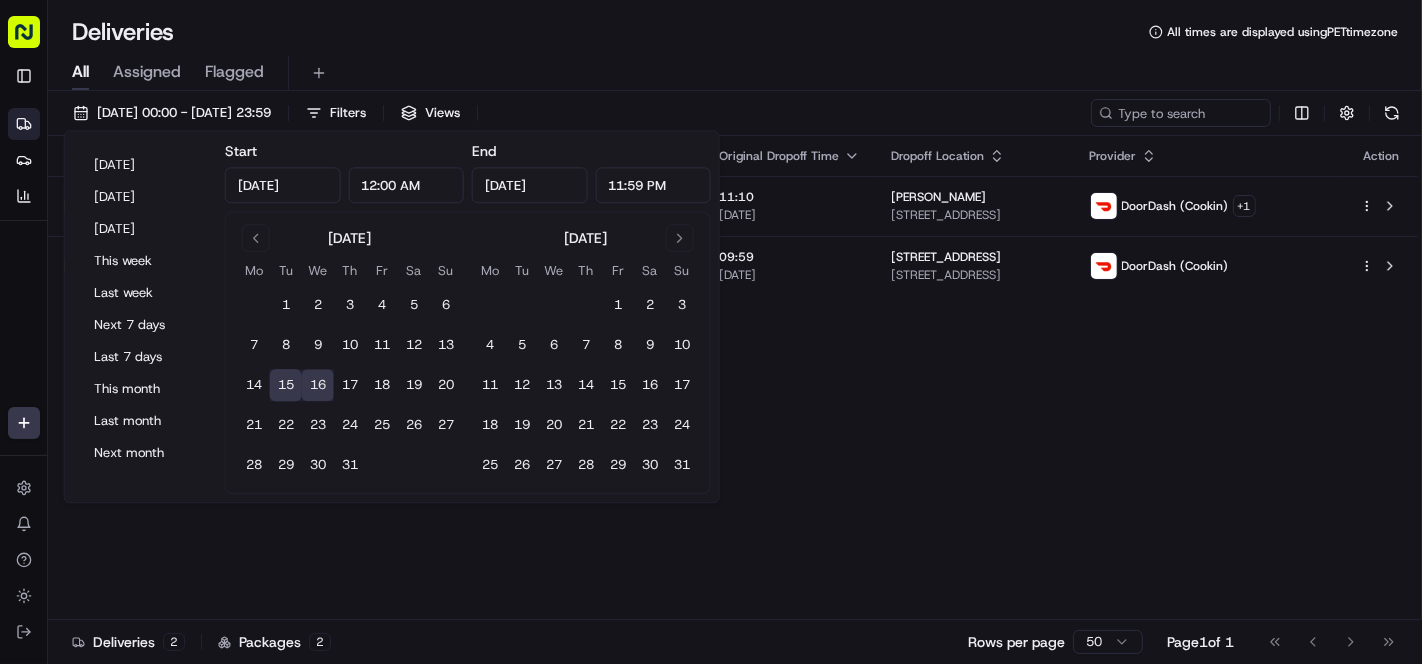 click on "15" at bounding box center [286, 386] 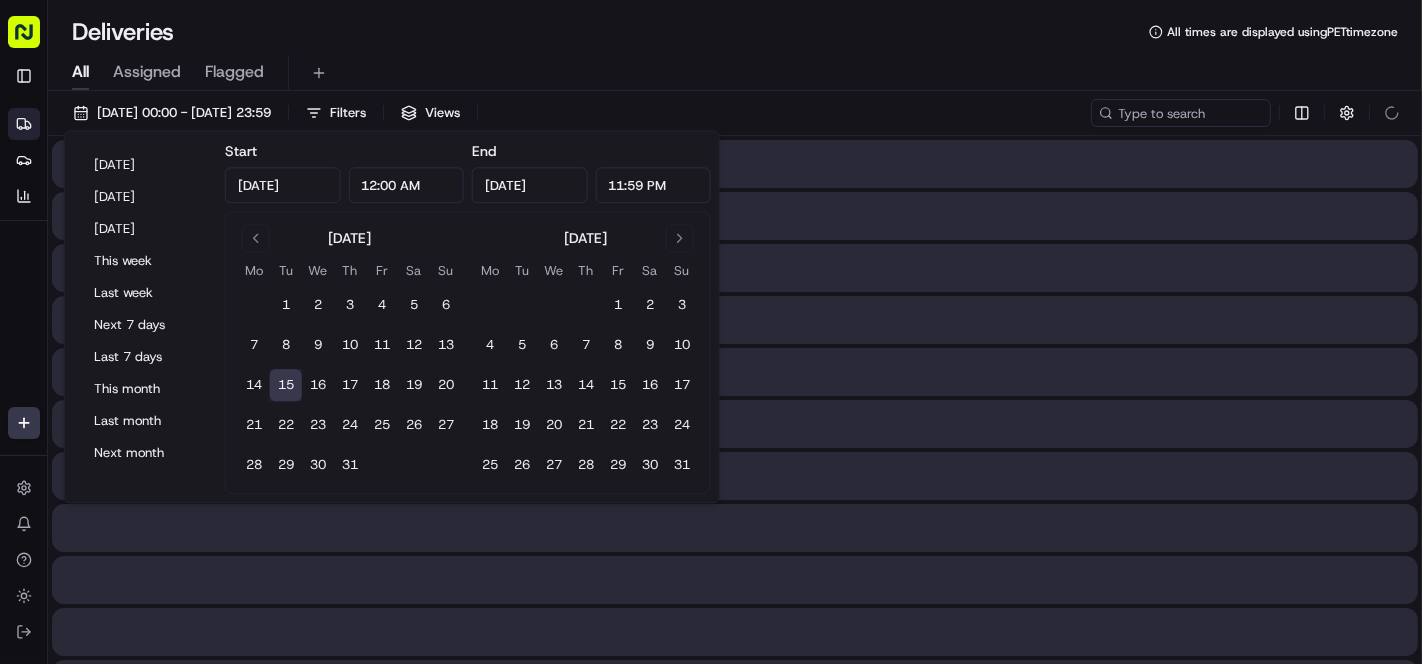click on "All Assigned Flagged" at bounding box center [735, 73] 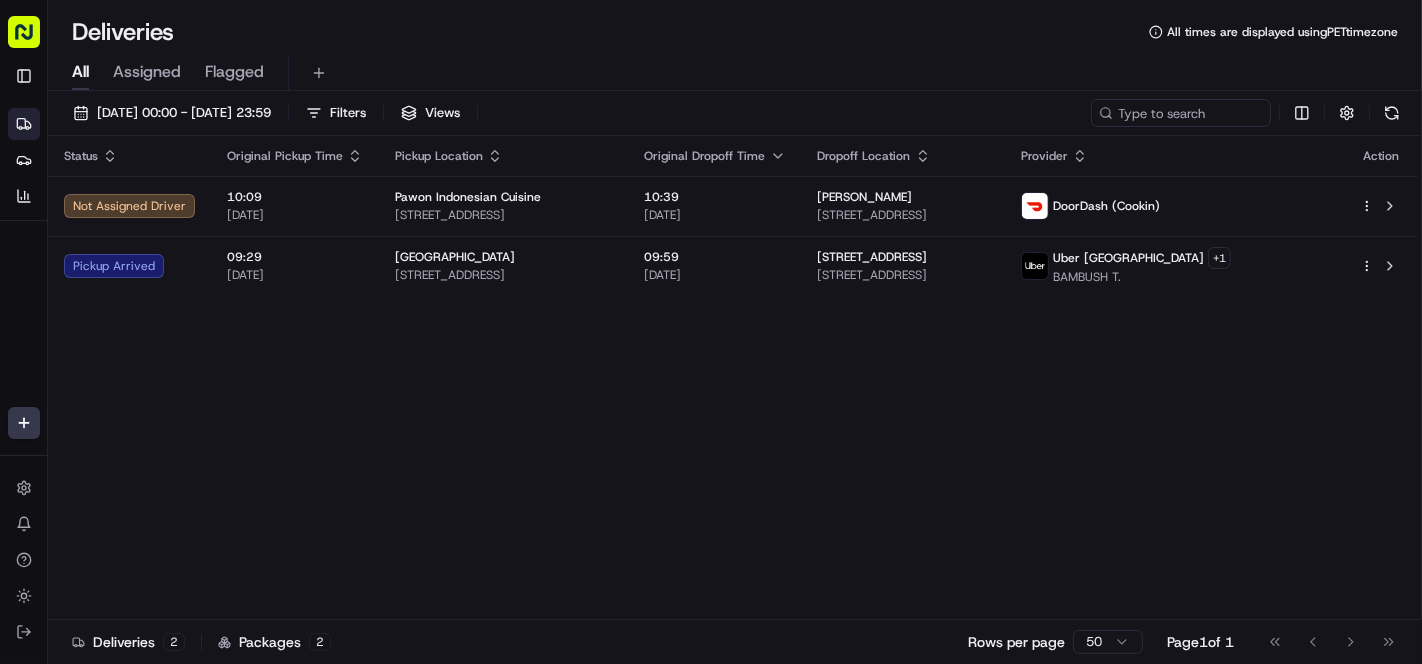 click on "Status Original Pickup Time Pickup Location Original Dropoff Time Dropoff Location Provider Action Not Assigned Driver 10:09 15/07/2025 Pawon Indonesian Cuisine 1070 Progress Ave #307, Scarborough, ON M1B 0C5, Canada 10:39 15/07/2025 Nadhif Rayyan 6 Casemore Rd, Scarborough, ON M1X 1S5, Canada DoorDash (Cookin) Pickup Arrived 09:29 15/07/2025 Masala Street 49 E Liberty St #405, Toronto, ON M6K 1A6, Canada 09:59 15/07/2025 245 Roehampton Avenue 245 Roehampton Ave #904, Toronto, ON M4P 1R6, Canada Uber Canada + 1 BAMBUSH T." at bounding box center [733, 378] 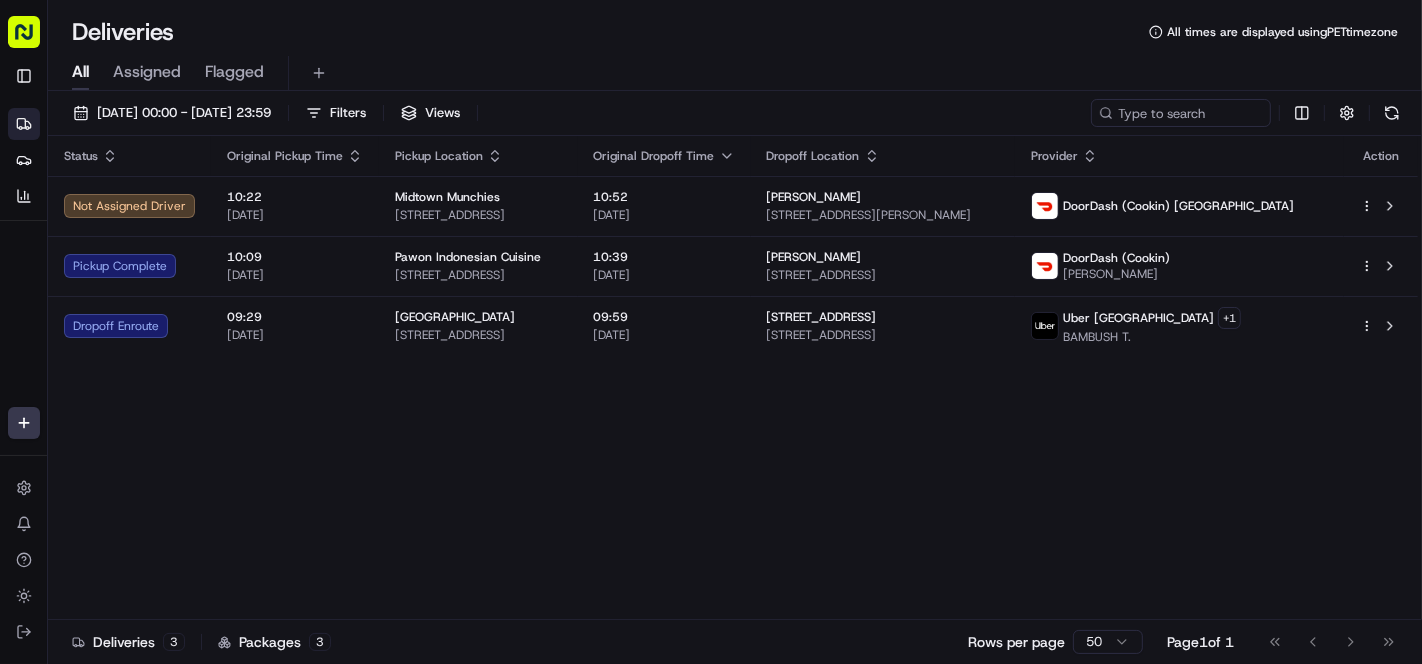 click on "Status Original Pickup Time Pickup Location Original Dropoff Time Dropoff Location Provider Action Not Assigned Driver 10:22 15/07/2025 Midtown Munchies 5477 Tralee Pl, Raleigh, NC 27609, USA 10:52 15/07/2025 Kanique Miree 1230 SE Maynard Rd, Cary, NC 27511, USA DoorDash (Cookin) US Pickup Complete 10:09 15/07/2025 Pawon Indonesian Cuisine 1070 Progress Ave #307, Scarborough, ON M1B 0C5, Canada 10:39 15/07/2025 Nadhif Rayyan 6 Casemore Rd, Scarborough, ON M1X 1S5, Canada DoorDash (Cookin) Mohammed H. Dropoff Enroute 09:29 15/07/2025 Masala Street 49 E Liberty St #405, Toronto, ON M6K 1A6, Canada 09:59 15/07/2025 245 Roehampton Avenue 245 Roehampton Ave #904, Toronto, ON M4P 1R6, Canada Uber Canada + 1 BAMBUSH T." at bounding box center [733, 378] 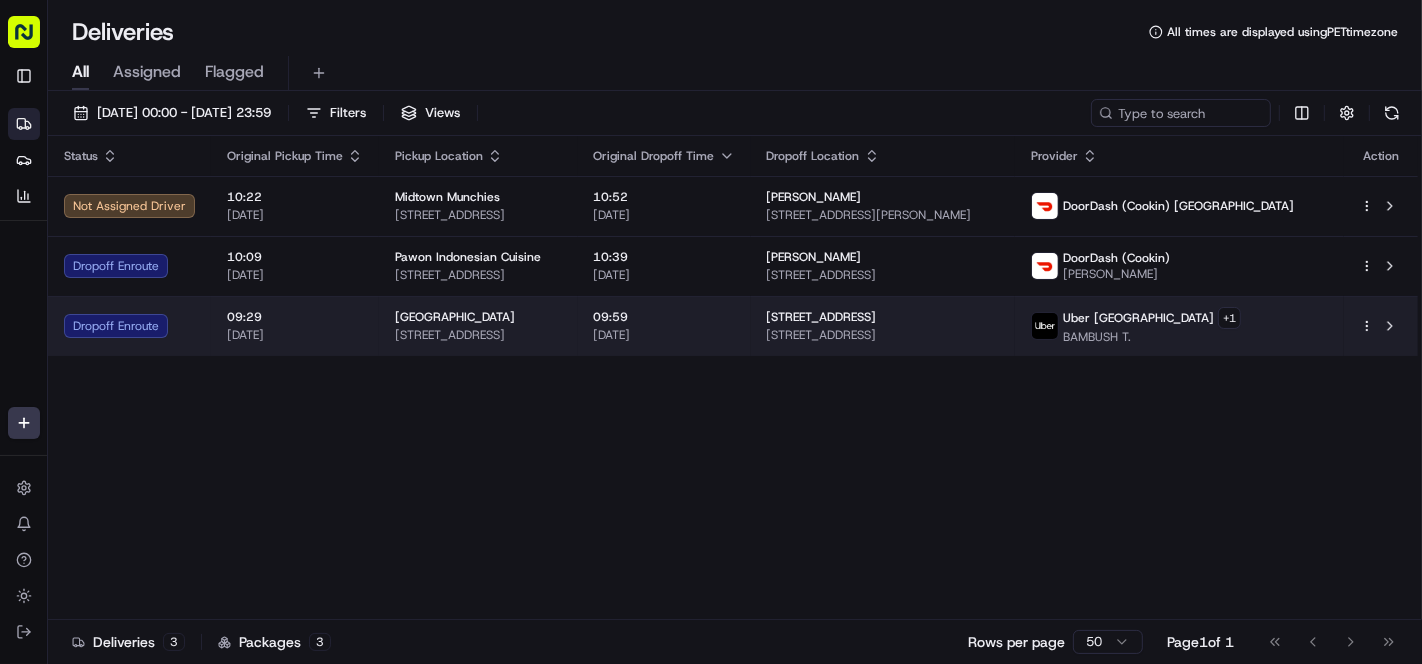 click on "Masala Street 49 E Liberty St #405, Toronto, ON M6K 1A6, Canada" at bounding box center (478, 326) 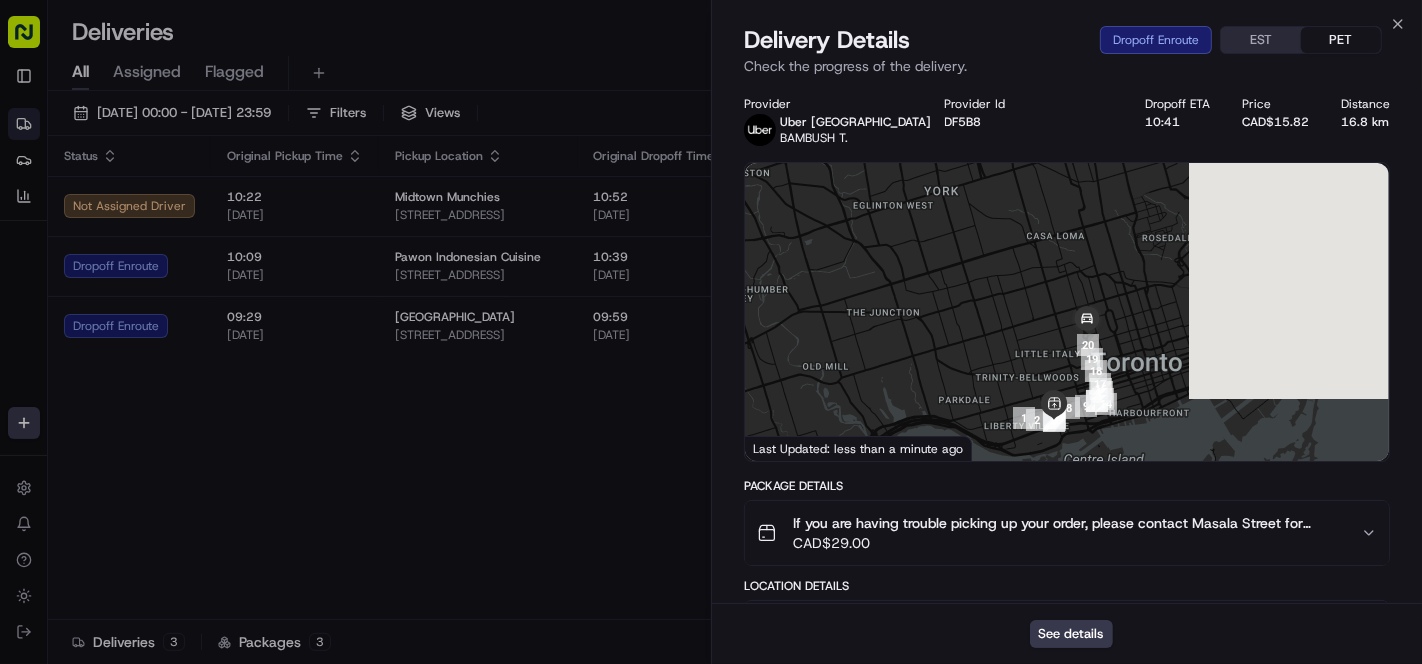 drag, startPoint x: 1128, startPoint y: 287, endPoint x: 1131, endPoint y: 250, distance: 37.12142 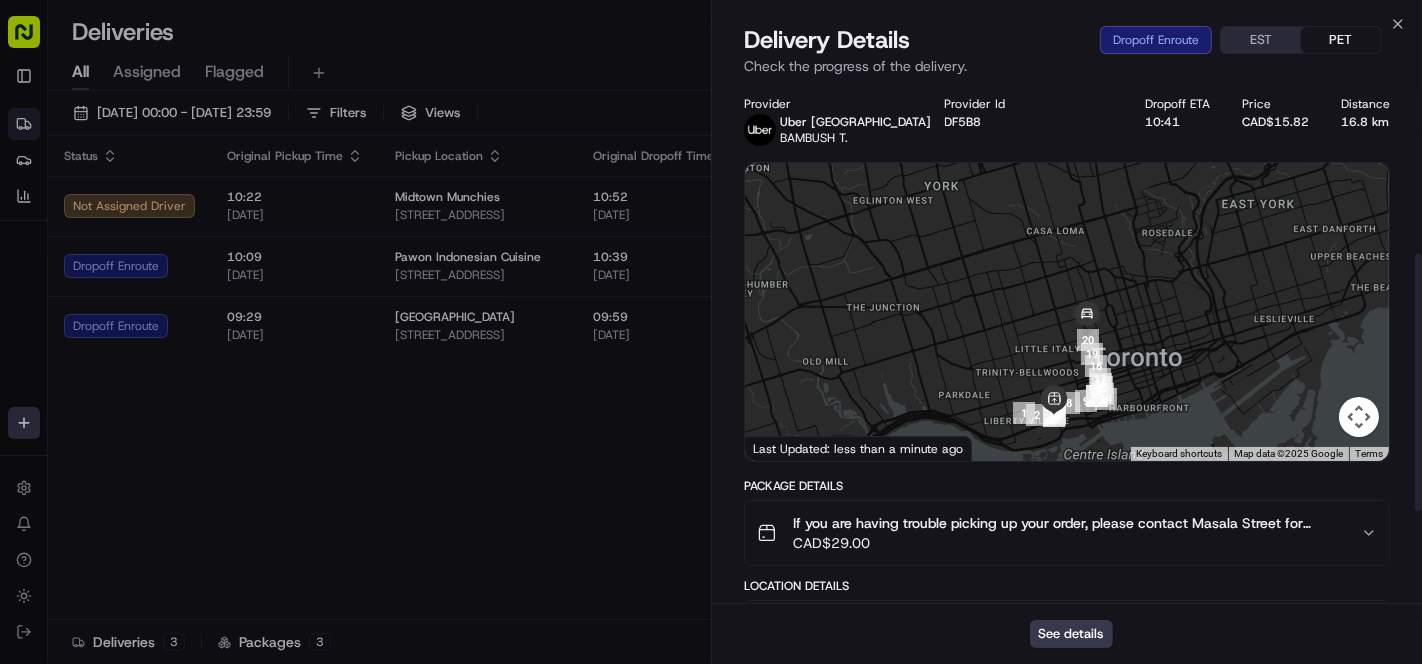 scroll, scrollTop: 528, scrollLeft: 0, axis: vertical 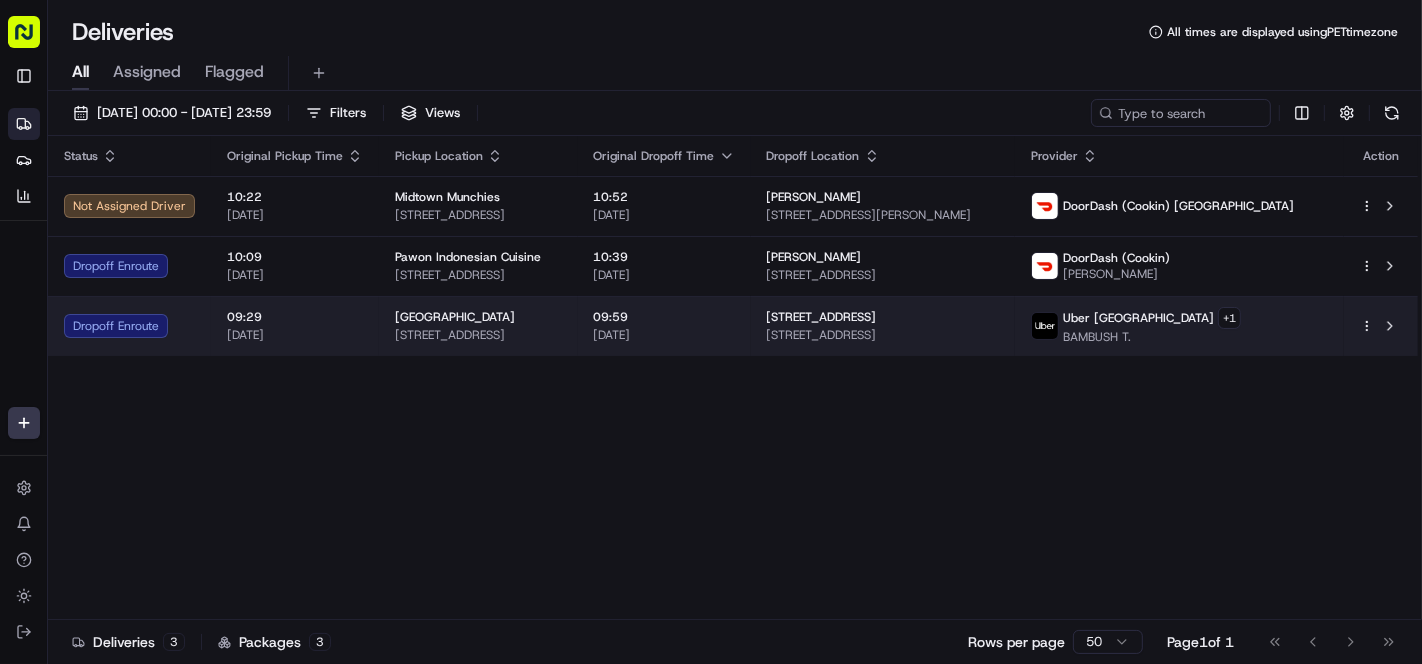 click on "Masala Street" at bounding box center (478, 317) 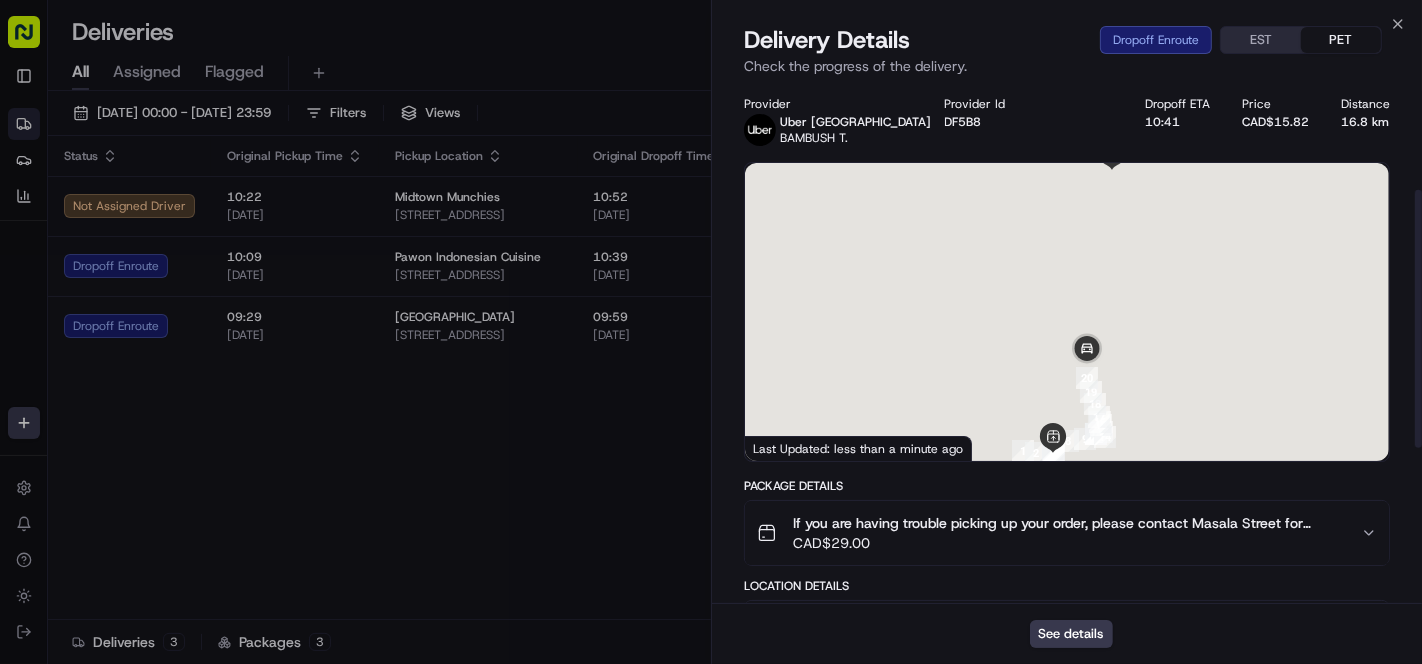 scroll, scrollTop: 528, scrollLeft: 0, axis: vertical 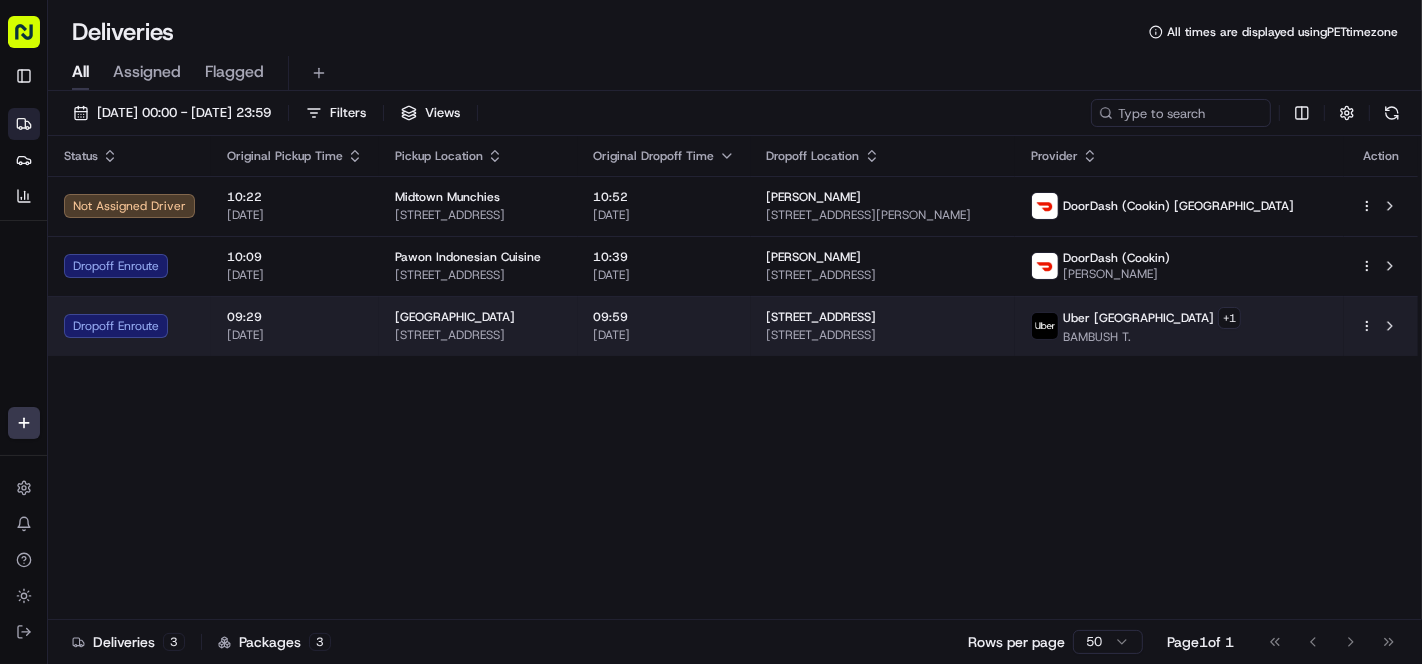 click on "Masala Street 49 E Liberty St #405, Toronto, ON M6K 1A6, Canada" at bounding box center [478, 326] 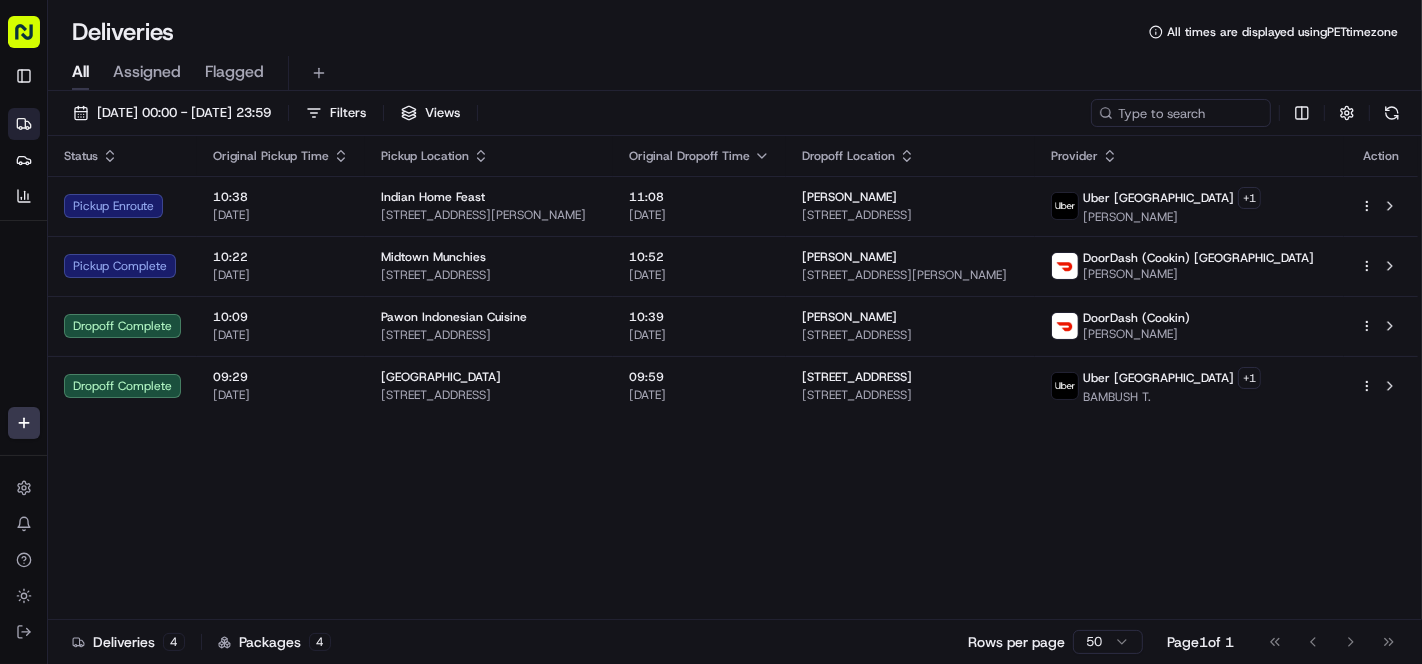 click on "Status Original Pickup Time Pickup Location Original Dropoff Time Dropoff Location Provider Action Pickup Enroute 10:38 15/07/2025 Indian Home Feast 95 Jameson Ave #401, Toronto, ON M6K 2X1, Canada 11:08 15/07/2025 Naveen Av 170 Sumach St #622, Toronto, ON M5A 0C3, Canada Uber Canada + 1 DEEPAK M. Pickup Complete 10:22 15/07/2025 Midtown Munchies 5477 Tralee Pl, Raleigh, NC 27609, USA 10:52 15/07/2025 Kanique Miree 1230 SE Maynard Rd, Cary, NC 27511, USA DoorDash (Cookin) US Diana P. Dropoff Complete 10:09 15/07/2025 Pawon Indonesian Cuisine 1070 Progress Ave #307, Scarborough, ON M1B 0C5, Canada 10:39 15/07/2025 Nadhif Rayyan 6 Casemore Rd, Scarborough, ON M1X 1S5, Canada DoorDash (Cookin) Mohammed H. Dropoff Complete 09:29 15/07/2025 Masala Street 49 E Liberty St #405, Toronto, ON M6K 1A6, Canada 09:59 15/07/2025 245 Roehampton Avenue 245 Roehampton Ave #904, Toronto, ON M4P 1R6, Canada Uber Canada + 1 BAMBUSH T." at bounding box center [733, 378] 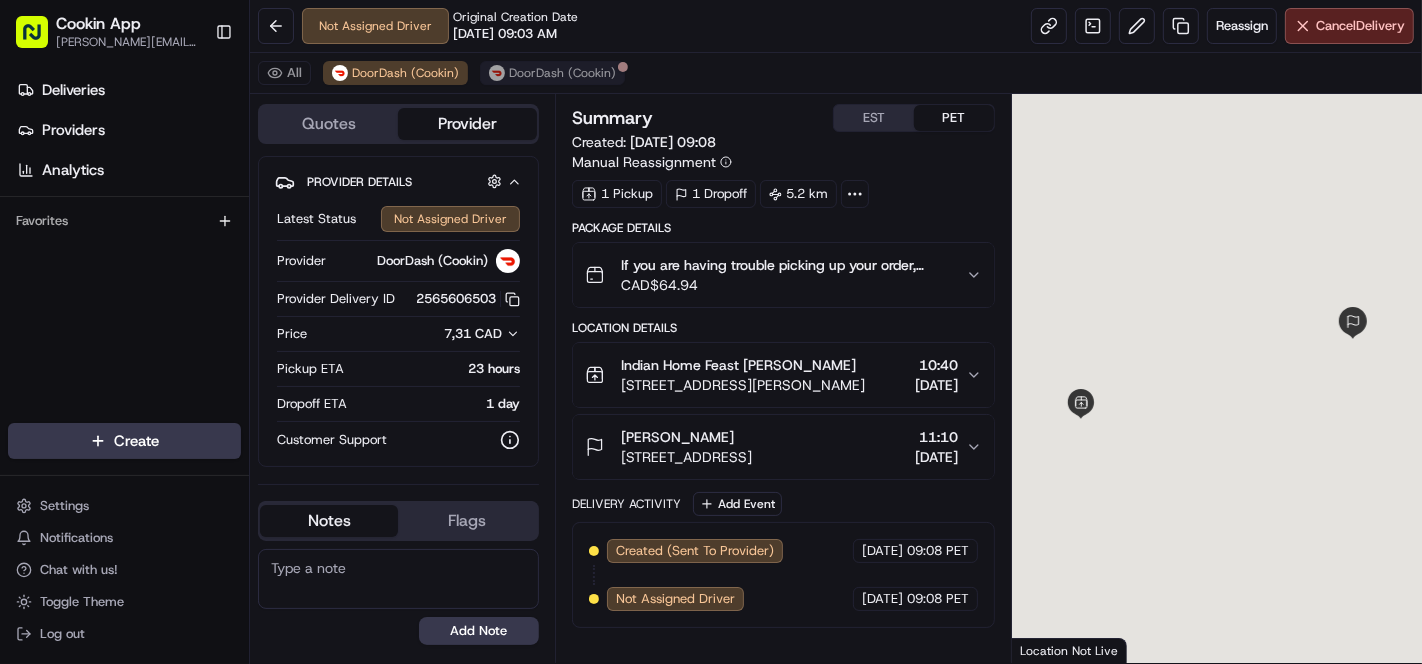 scroll, scrollTop: 0, scrollLeft: 0, axis: both 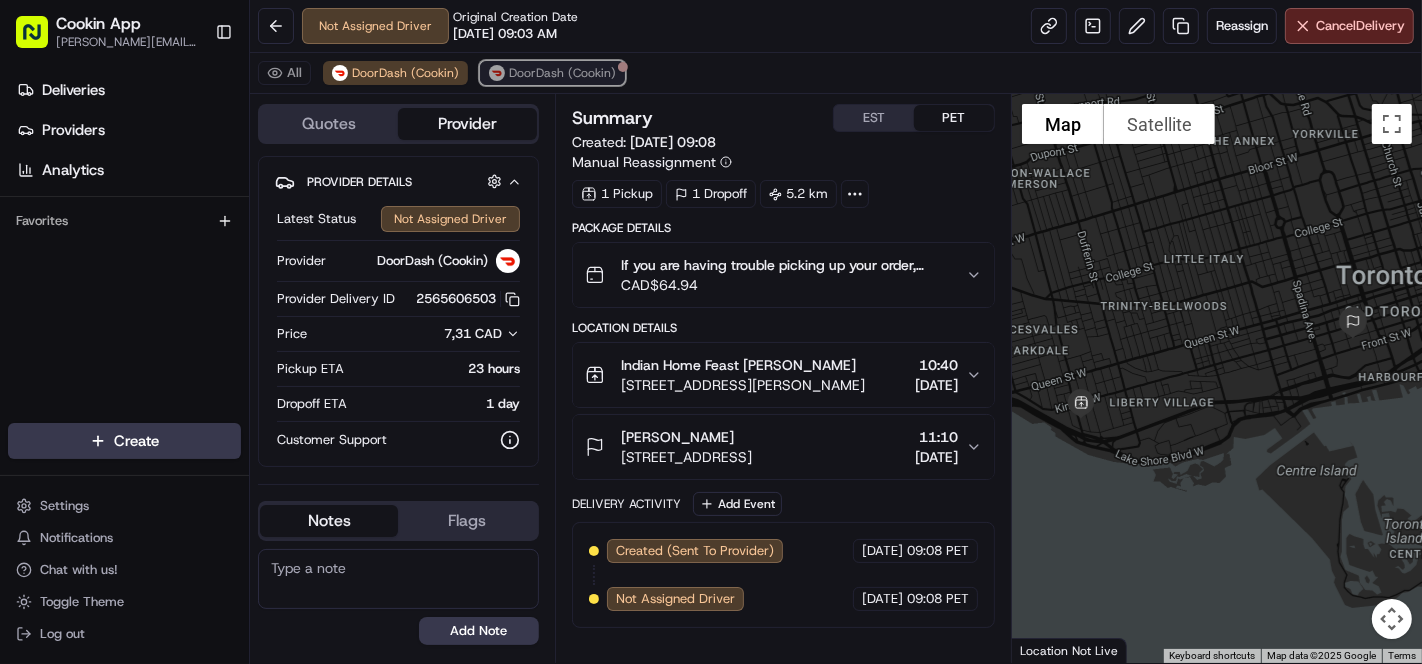click on "DoorDash (Cookin)" at bounding box center [562, 73] 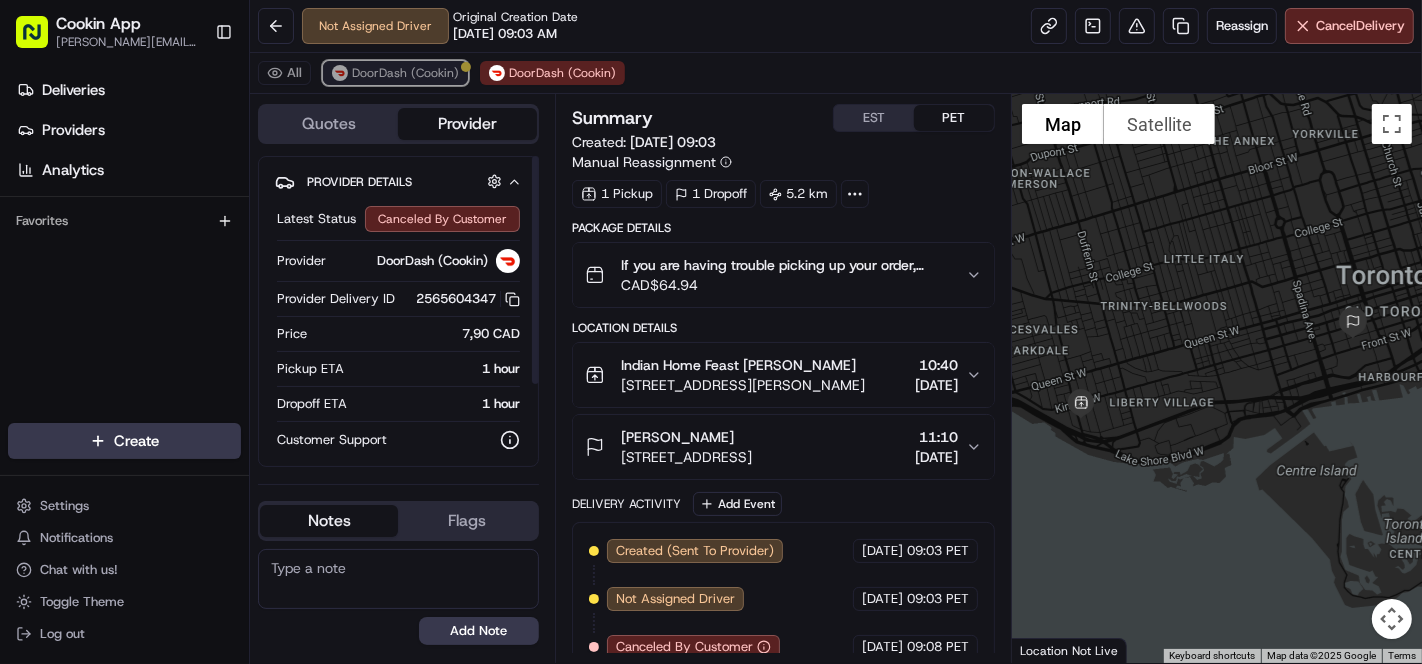 click on "DoorDash (Cookin)" at bounding box center [405, 73] 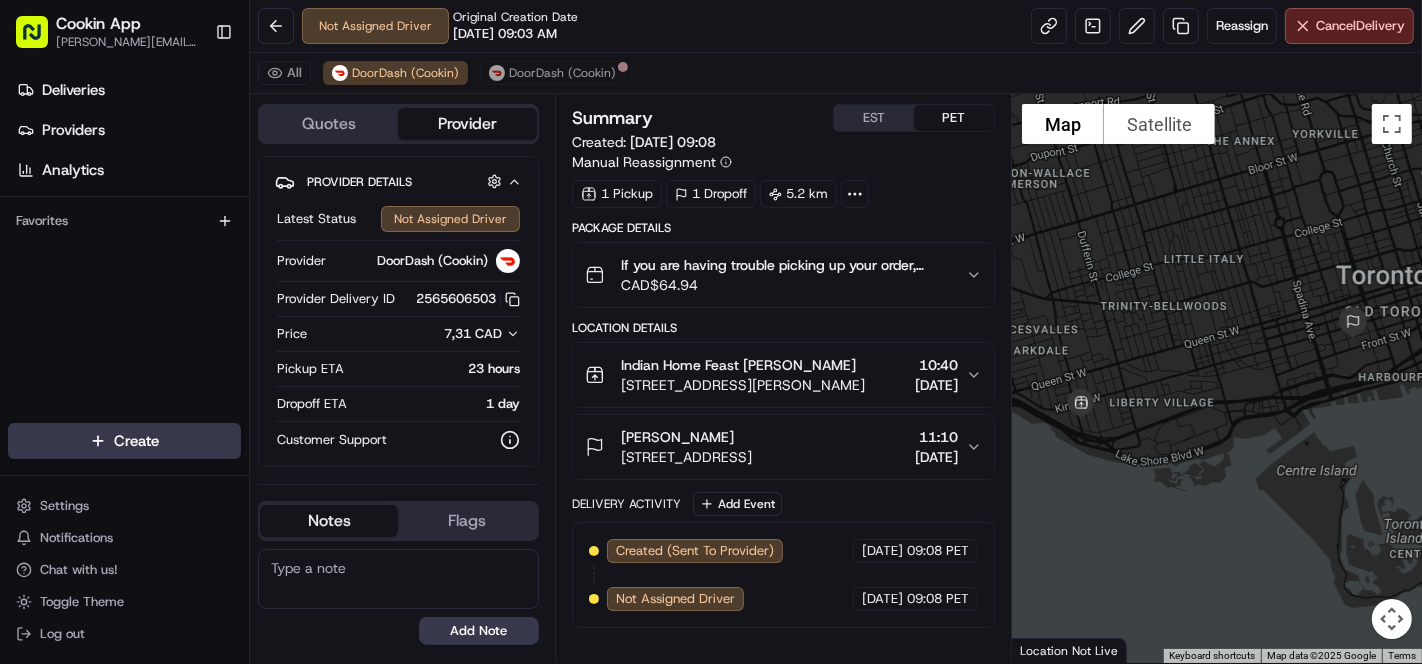 click on "Indian Home Feast [PERSON_NAME]" at bounding box center [738, 365] 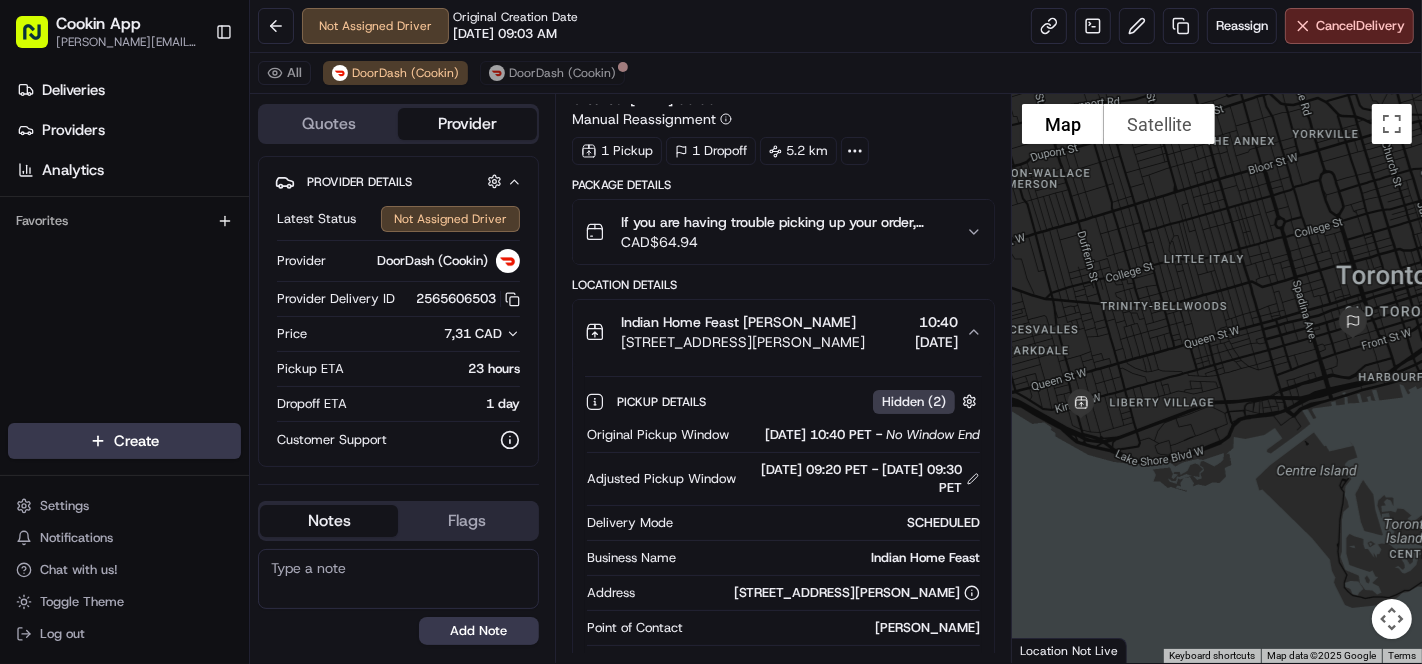 scroll, scrollTop: 0, scrollLeft: 0, axis: both 